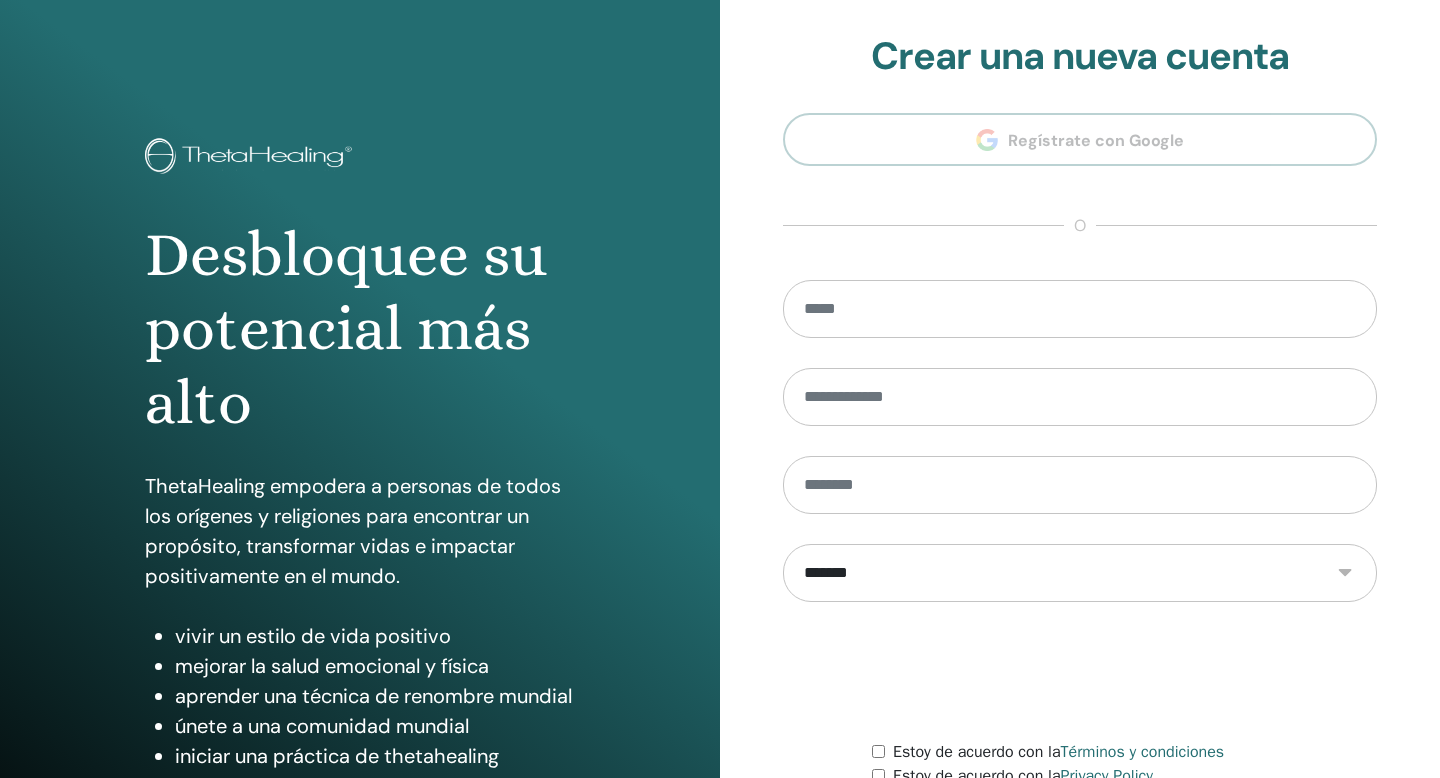 scroll, scrollTop: 0, scrollLeft: 0, axis: both 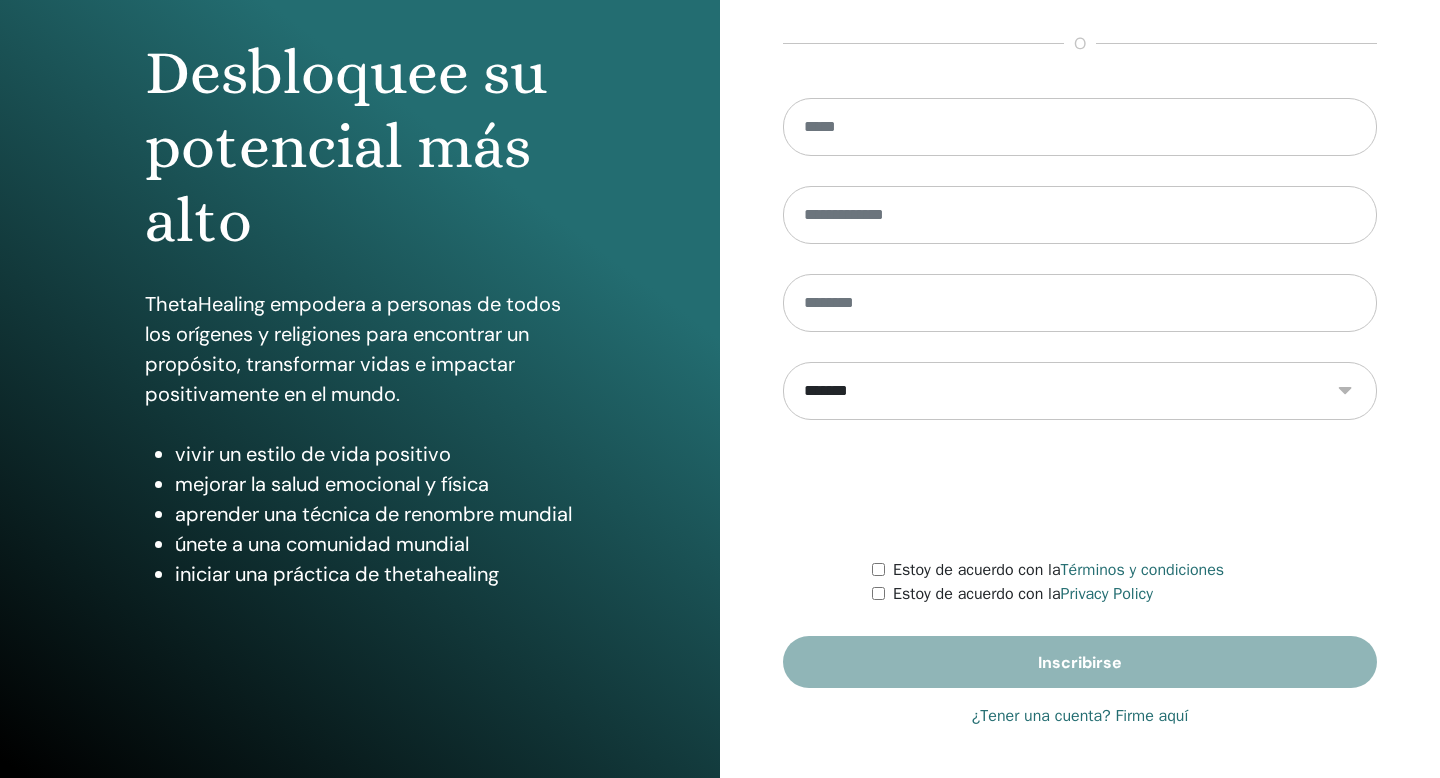click on "¿Tener una cuenta? Firme aquí" at bounding box center (1080, 716) 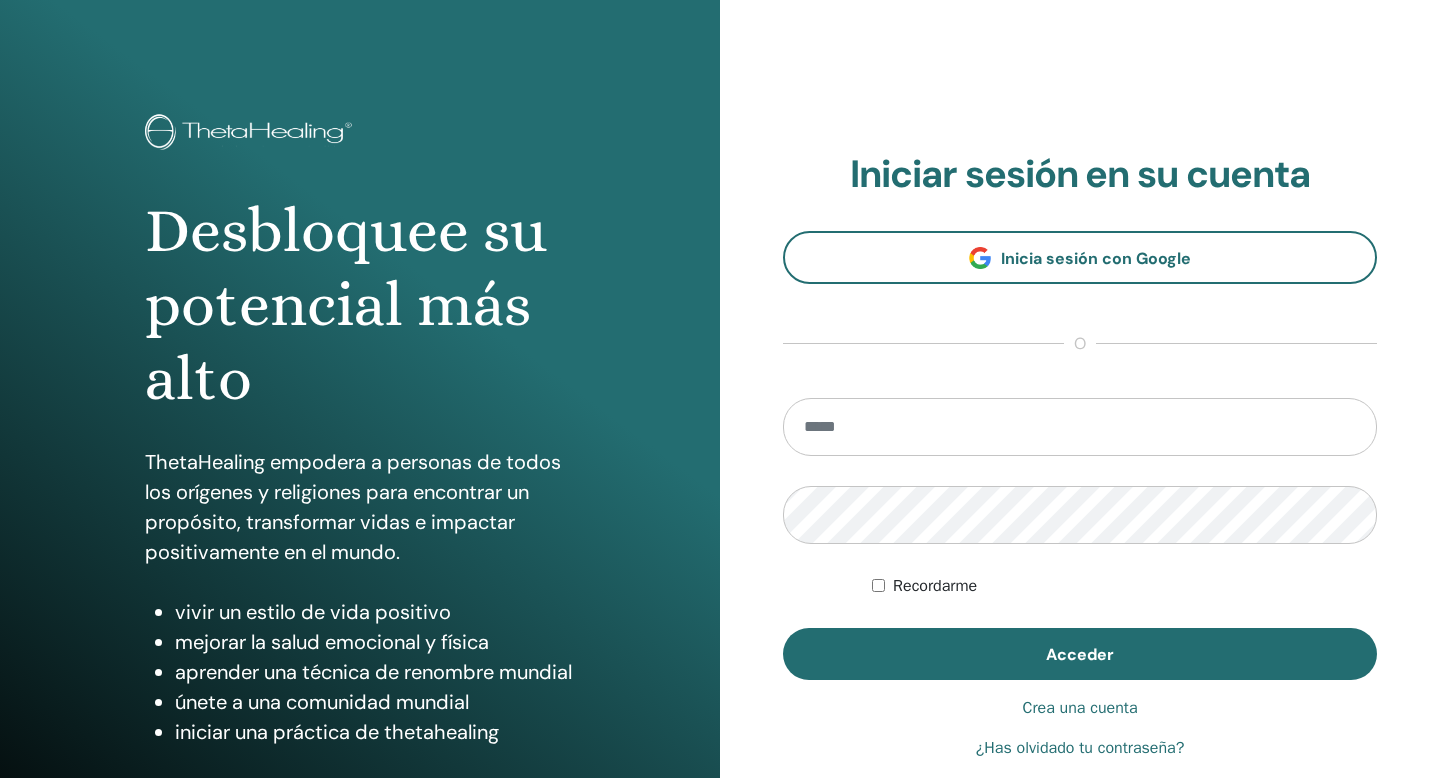 scroll, scrollTop: 0, scrollLeft: 0, axis: both 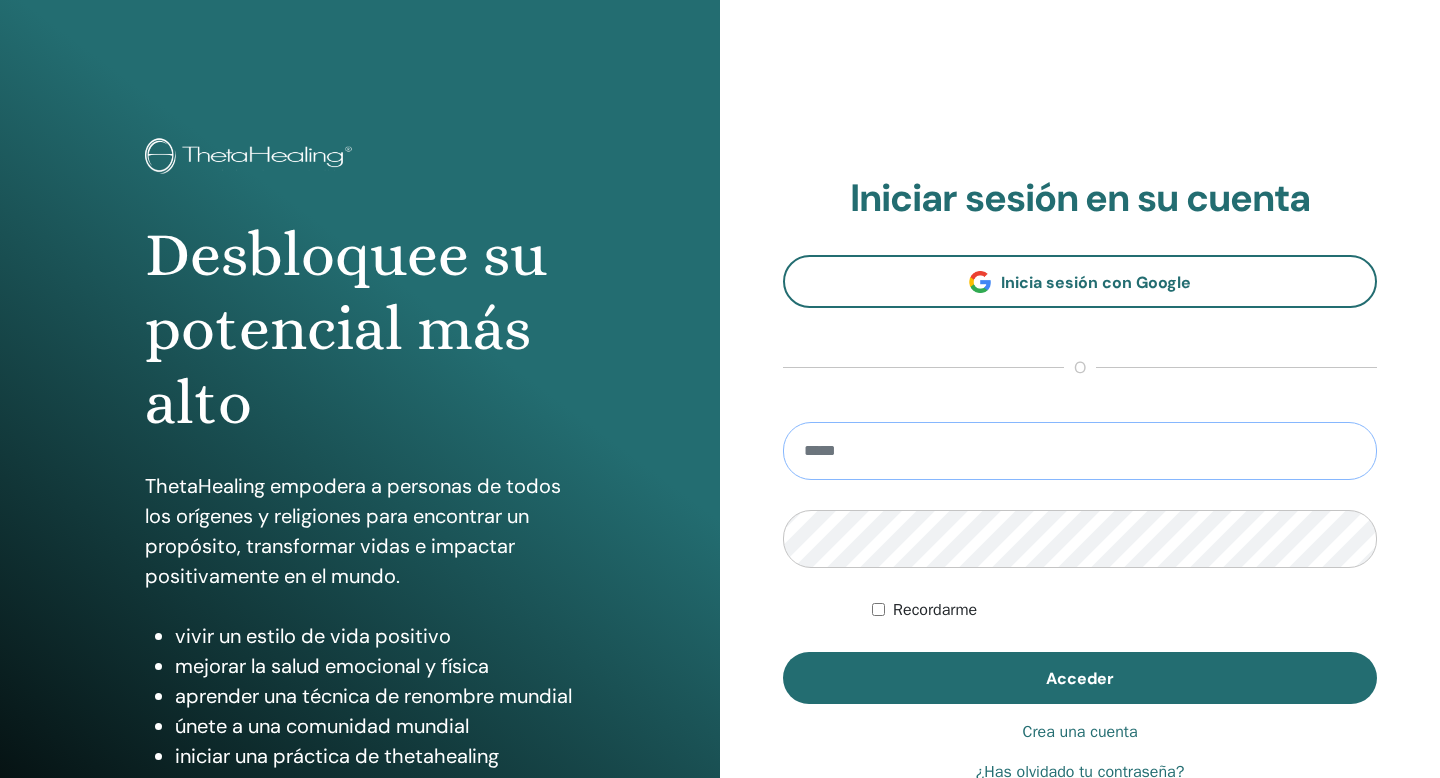 click at bounding box center [1080, 451] 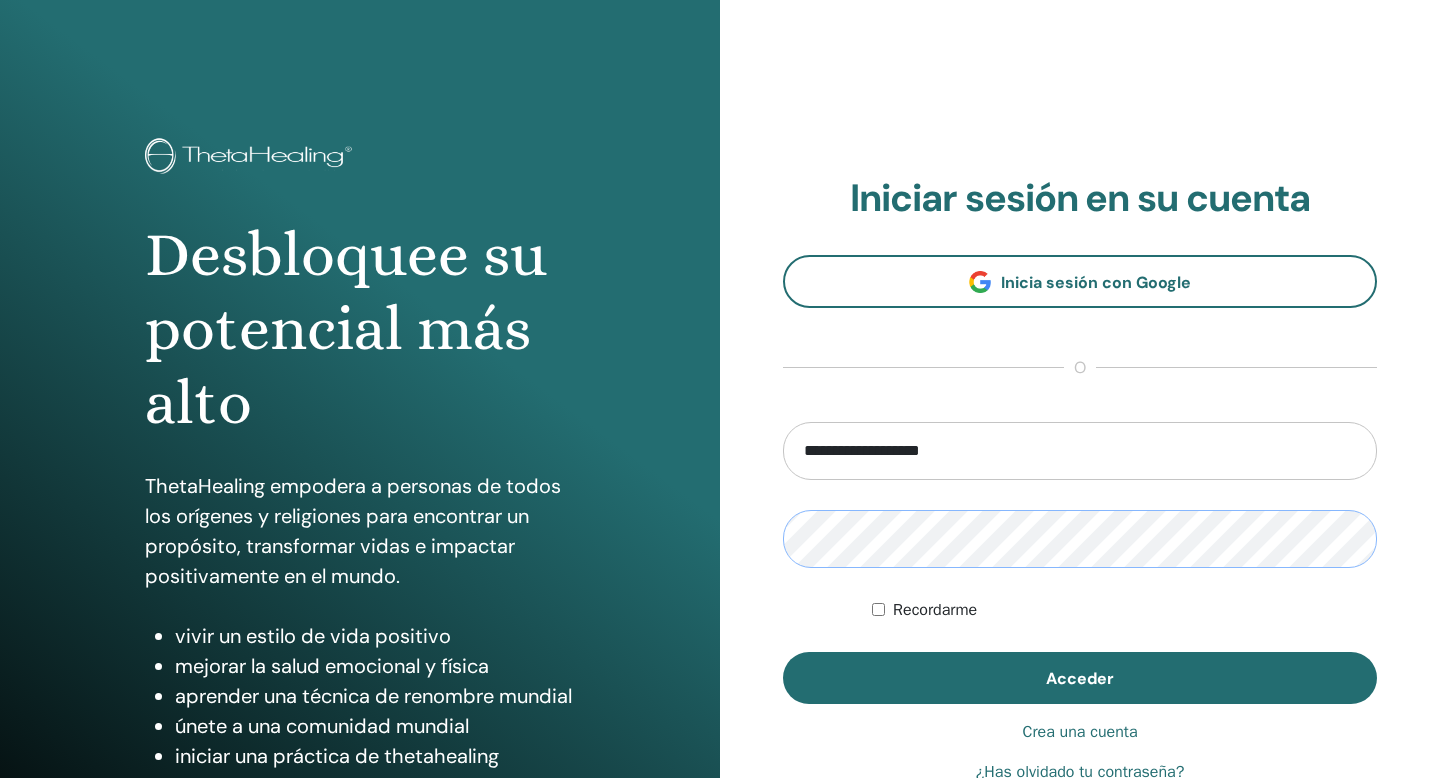 click on "Acceder" at bounding box center [1080, 678] 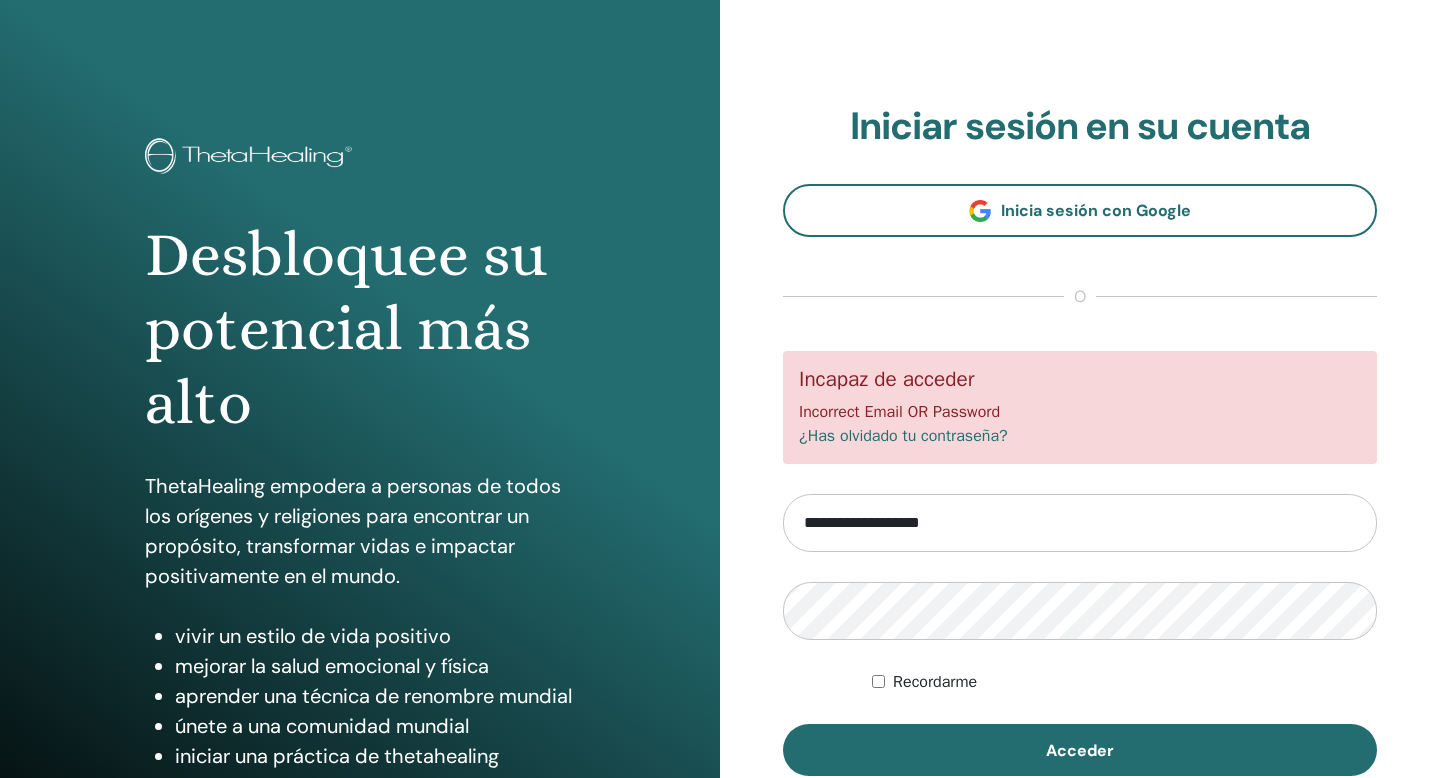 scroll, scrollTop: 0, scrollLeft: 0, axis: both 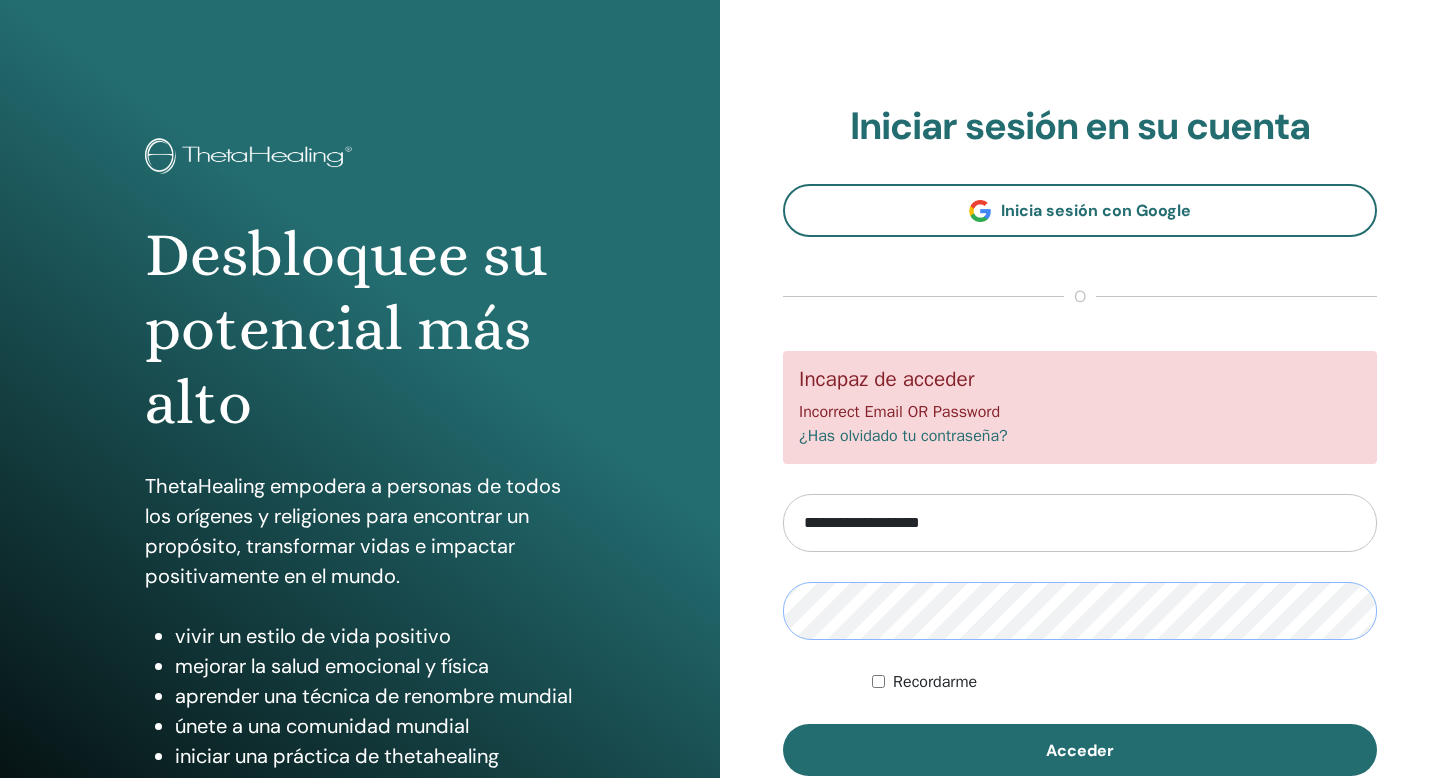 click on "Acceder" at bounding box center (1080, 750) 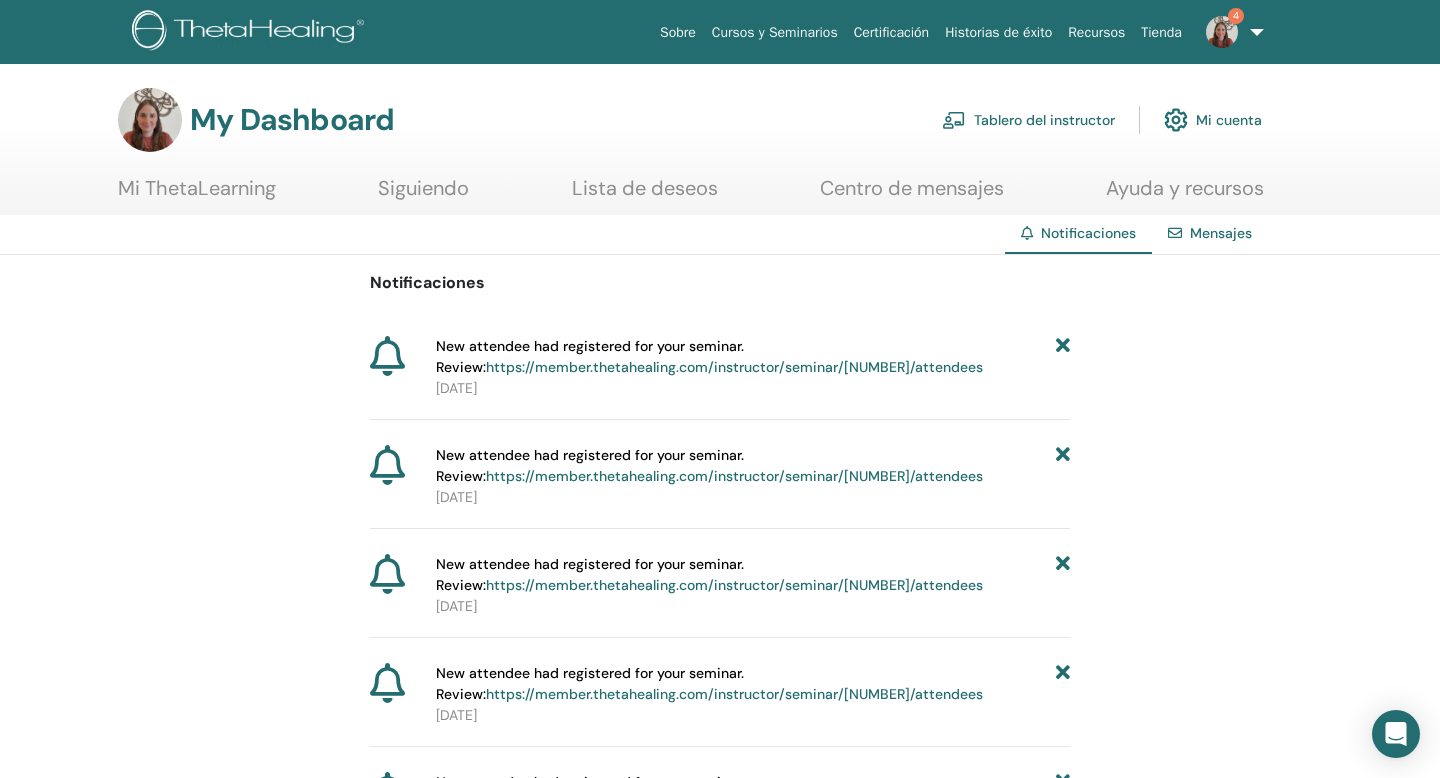 click on "https://member.thetahealing.com/instructor/seminar/[NUMBER]/attendees" at bounding box center [734, 367] 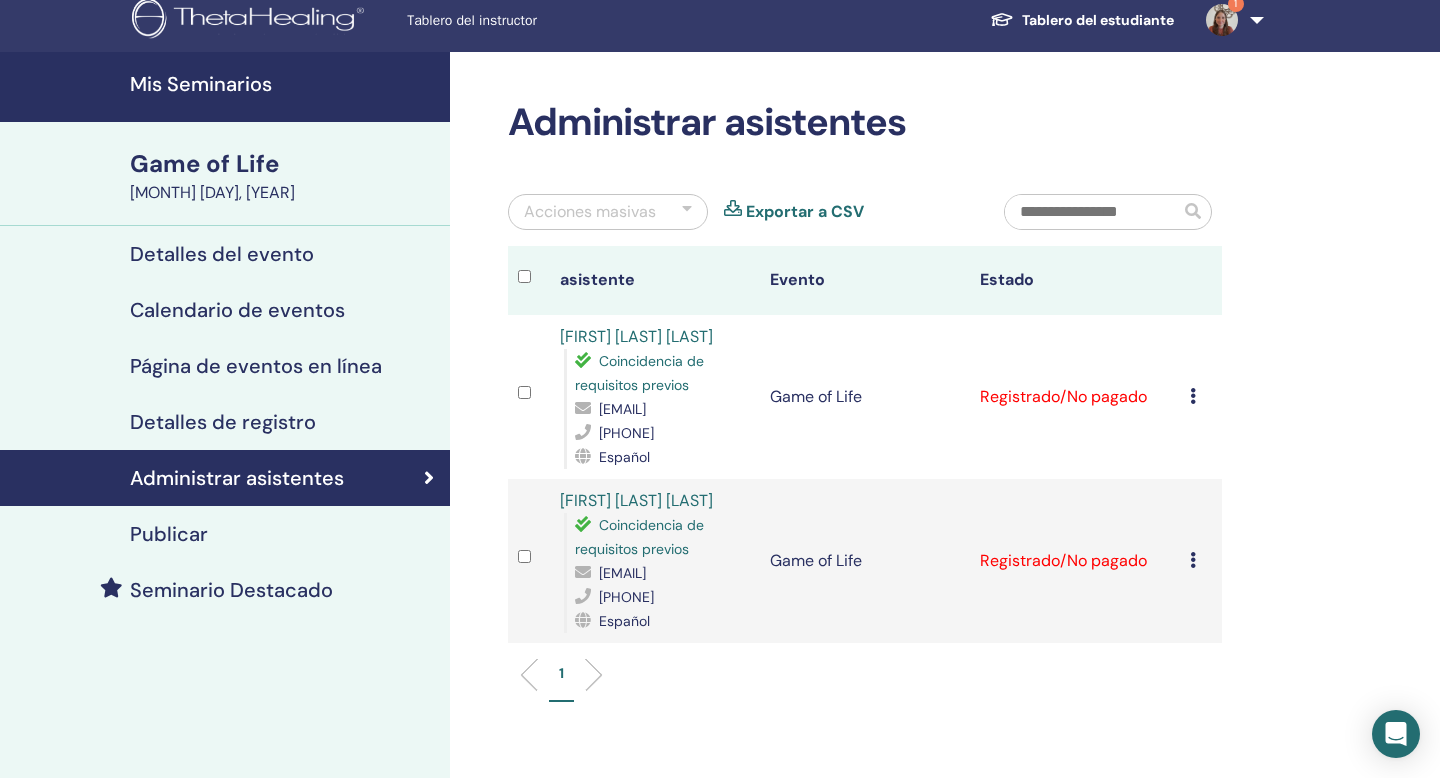 scroll, scrollTop: 0, scrollLeft: 0, axis: both 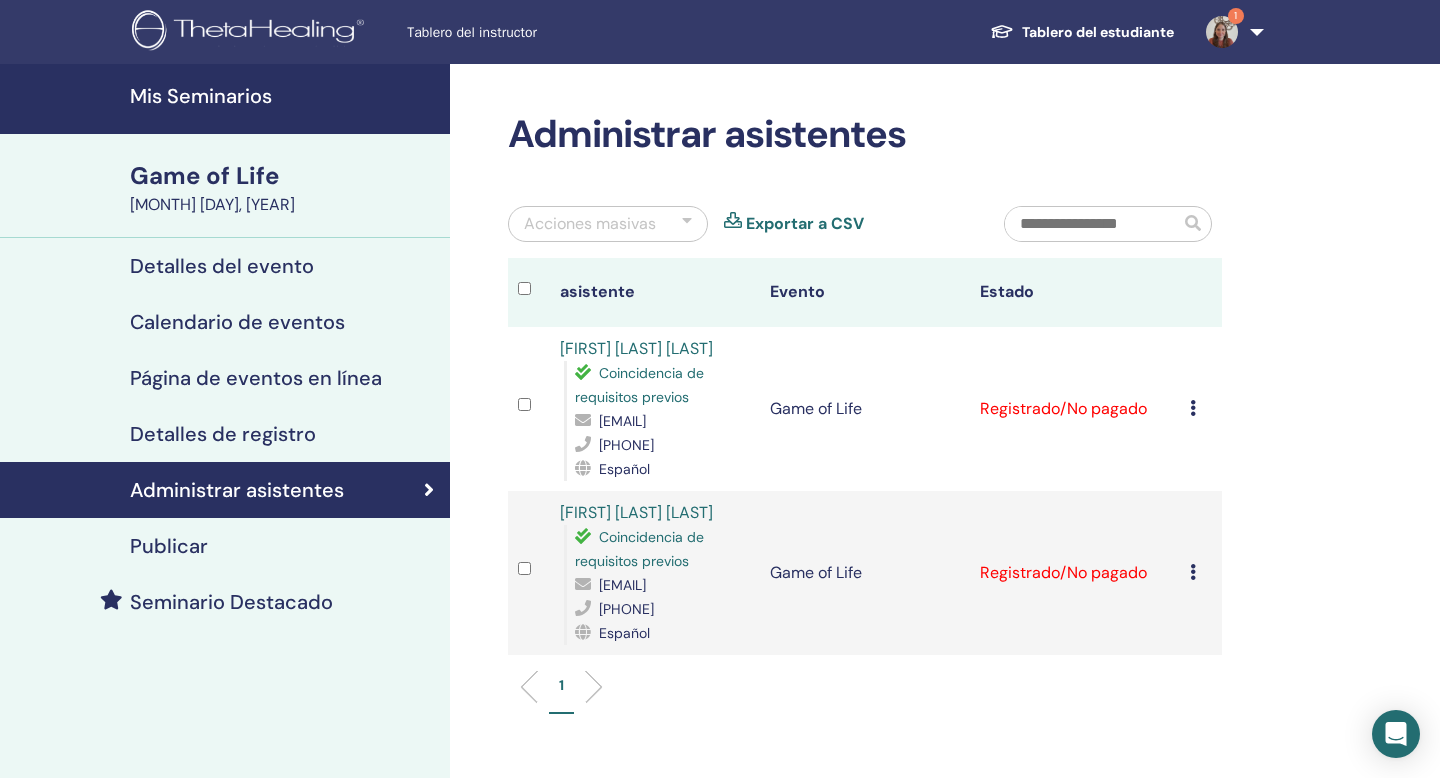click at bounding box center (1222, 32) 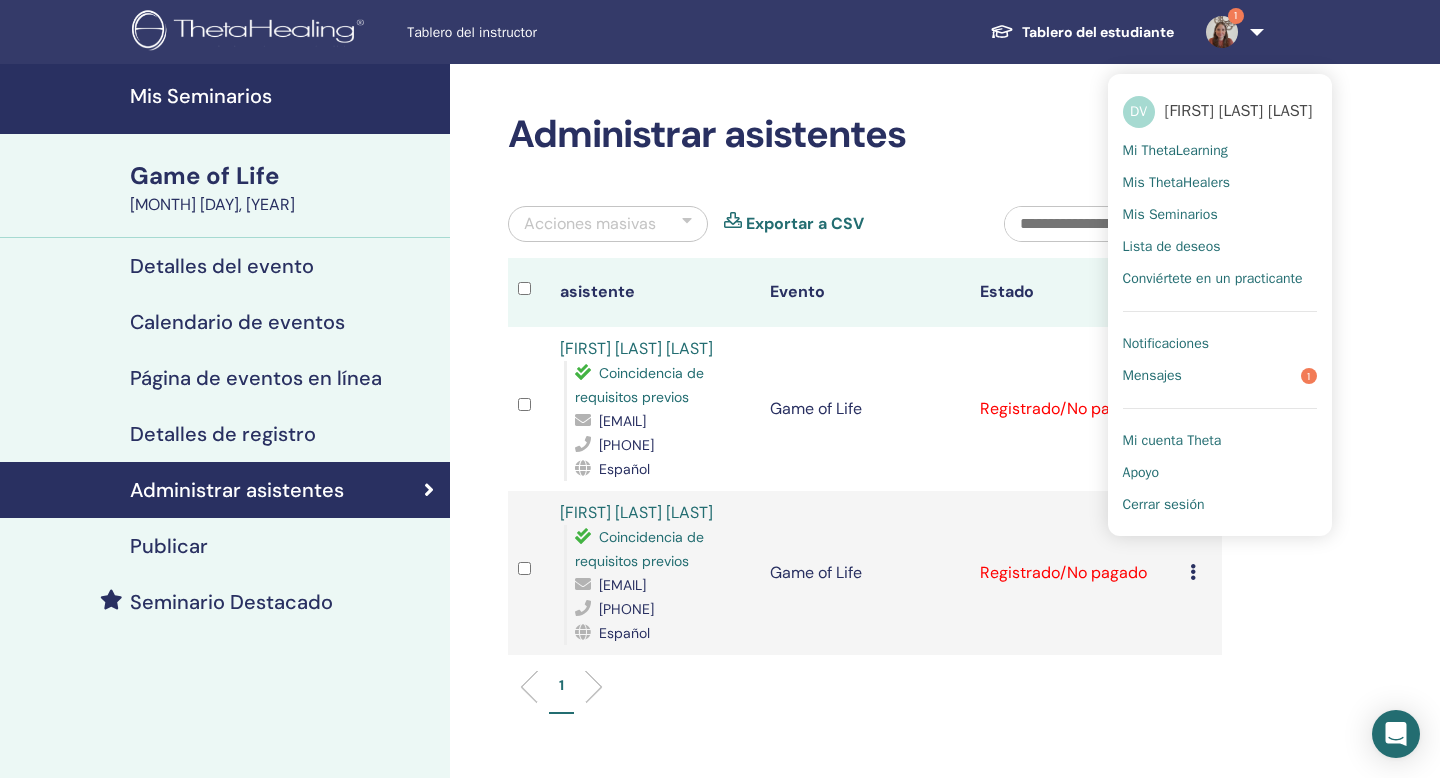 click on "Notificaciones" at bounding box center (1166, 344) 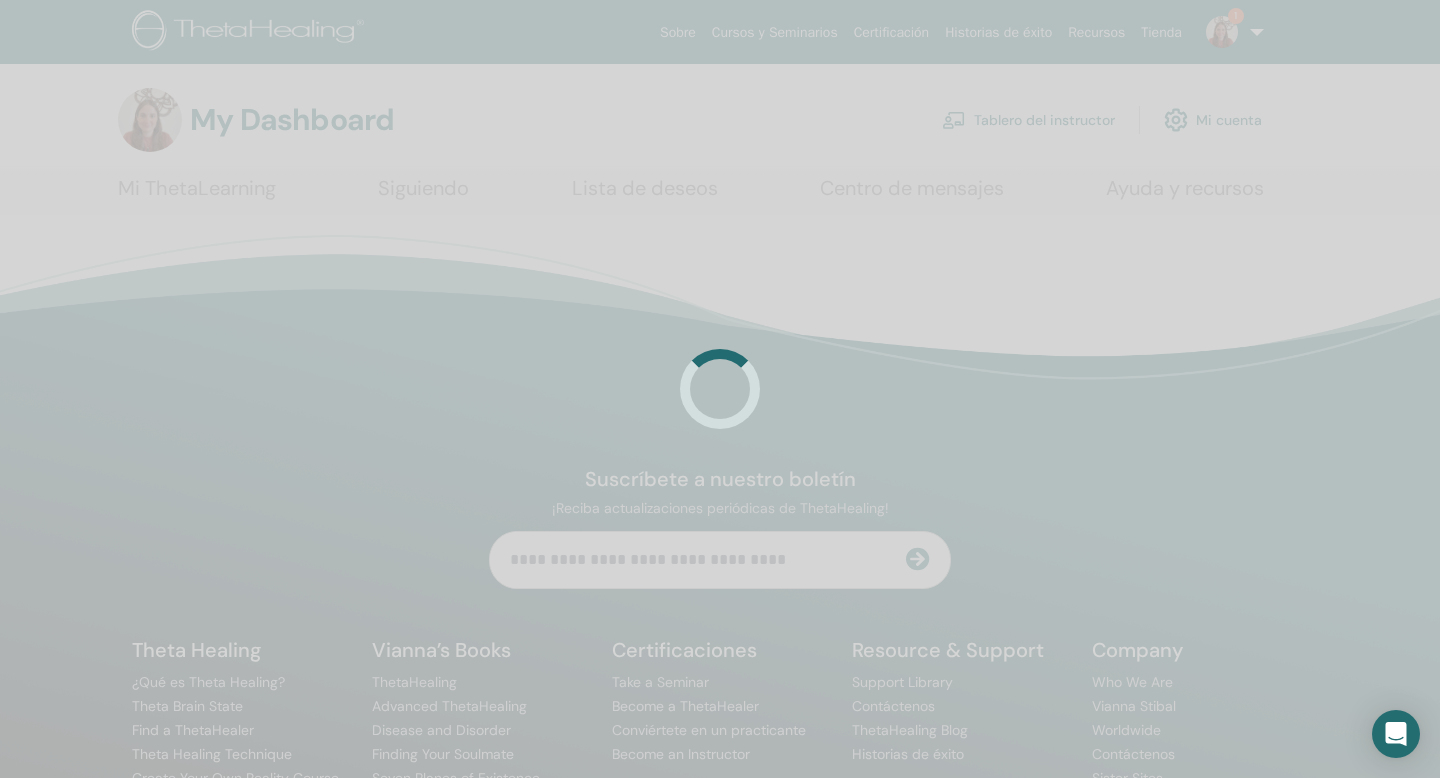 scroll, scrollTop: 0, scrollLeft: 0, axis: both 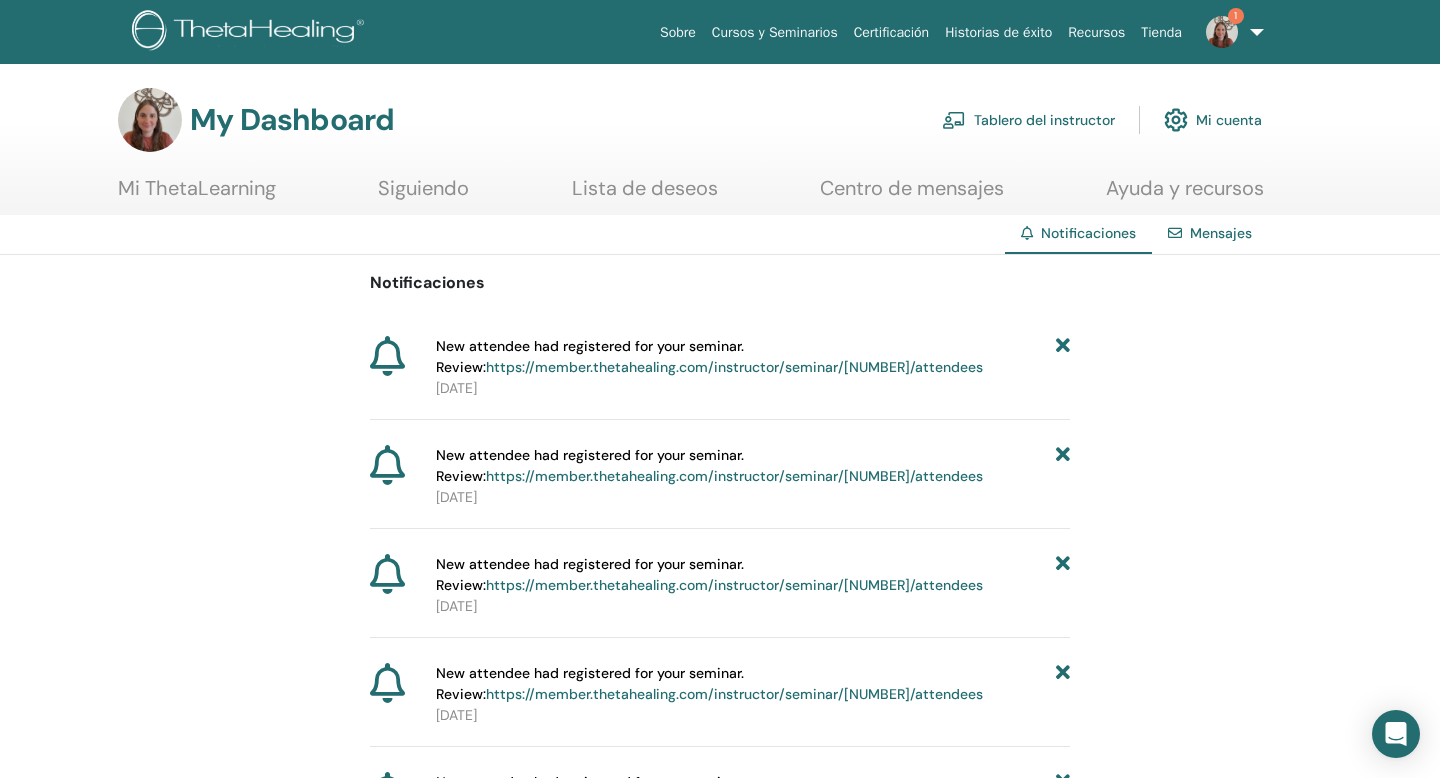 click on "https://member.thetahealing.com/instructor/seminar/[NUMBER]/attendees" at bounding box center (734, 367) 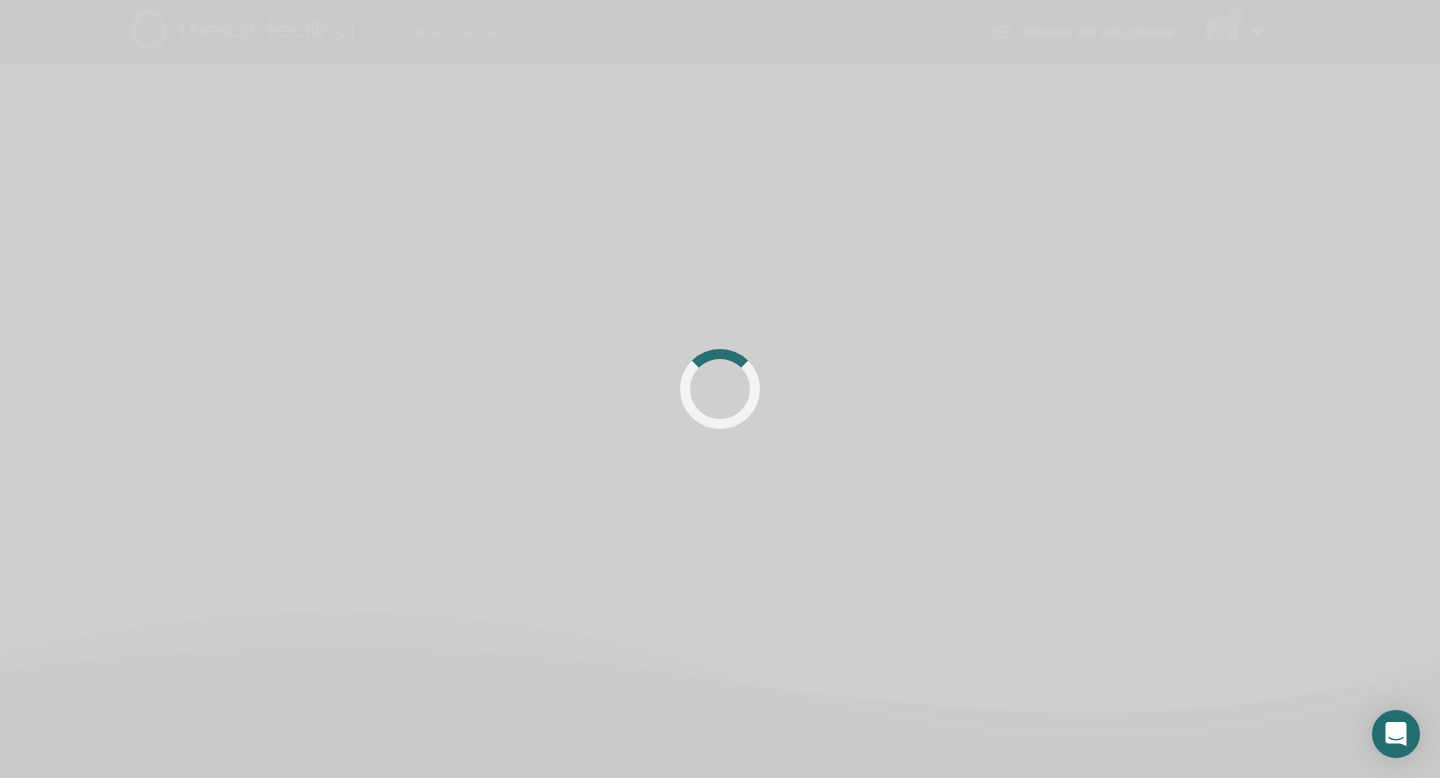 scroll, scrollTop: 0, scrollLeft: 0, axis: both 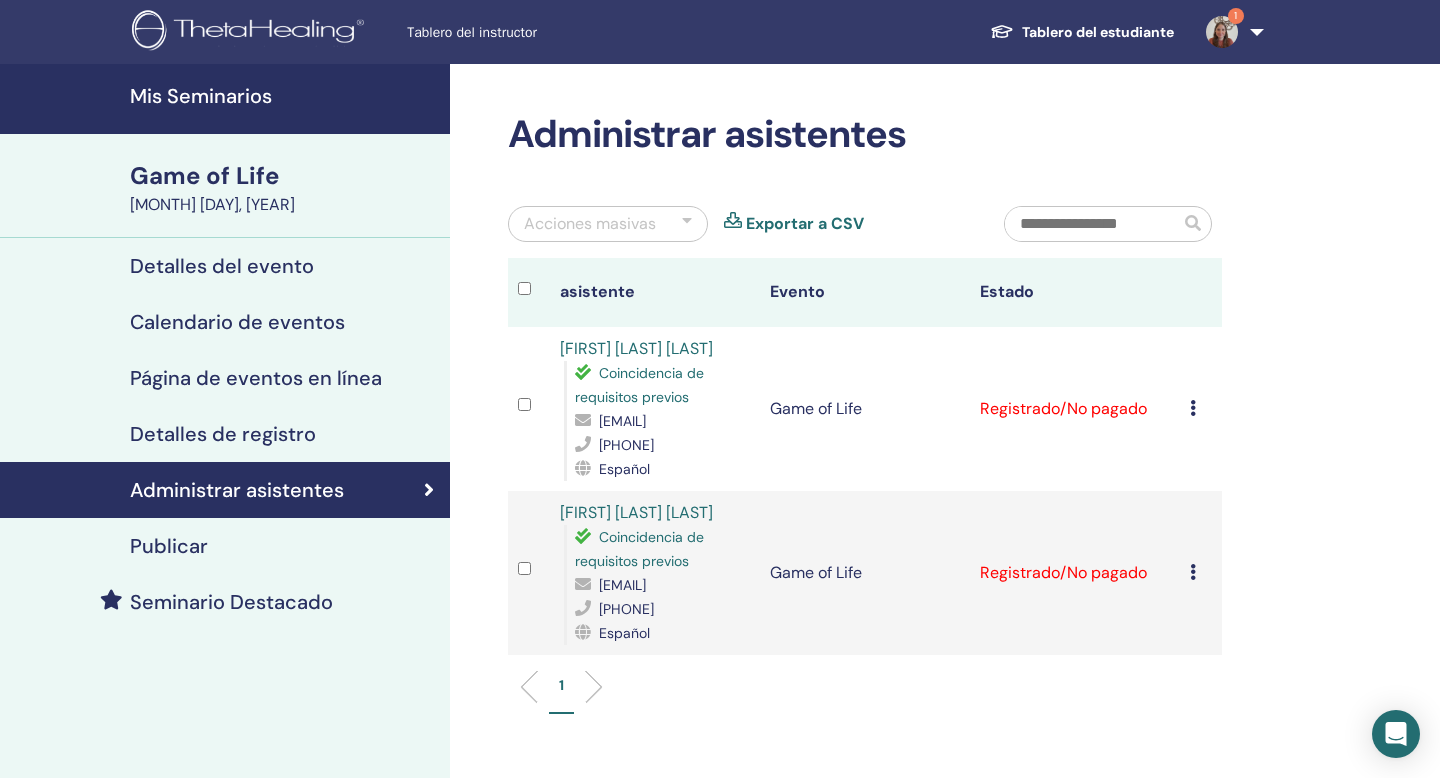 click at bounding box center [1222, 32] 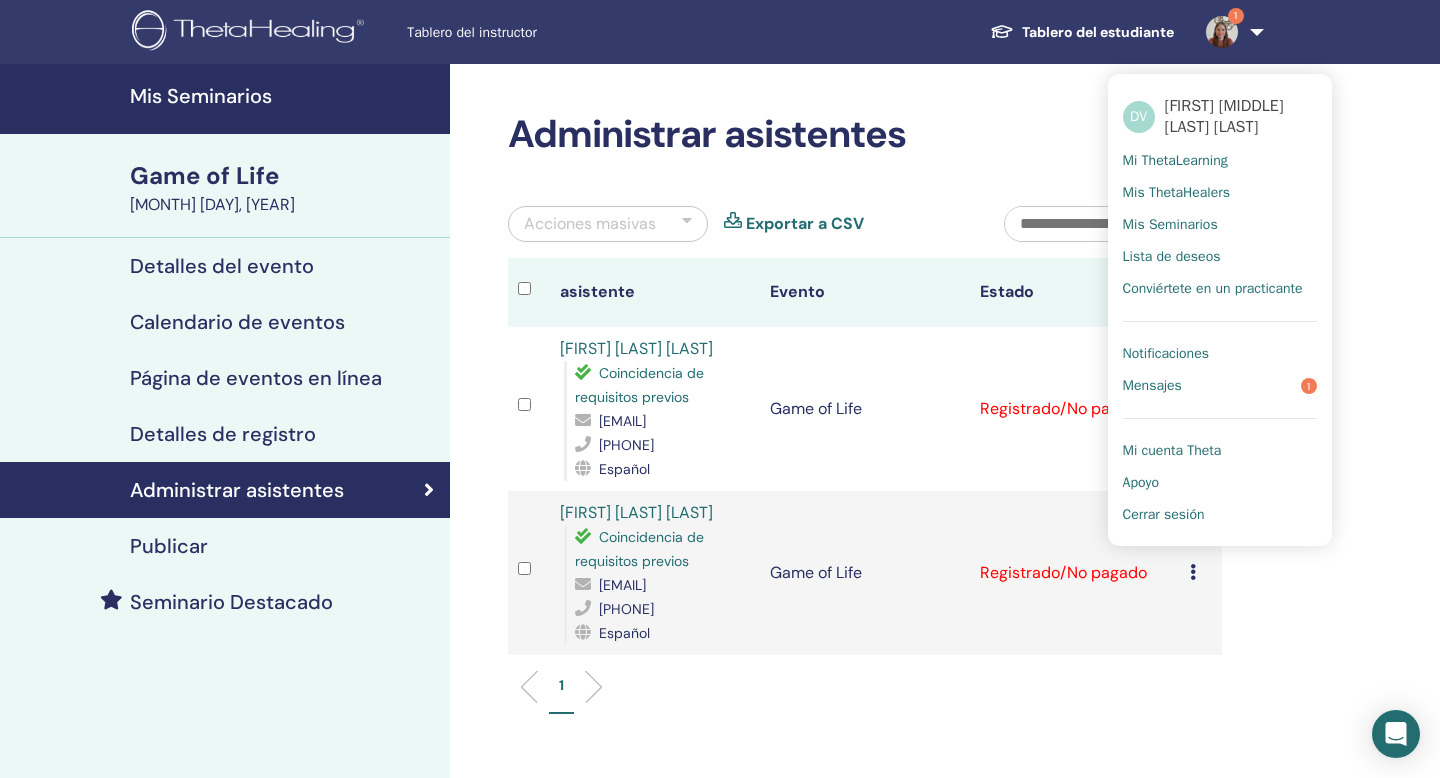 click on "Notificaciones" at bounding box center [1166, 354] 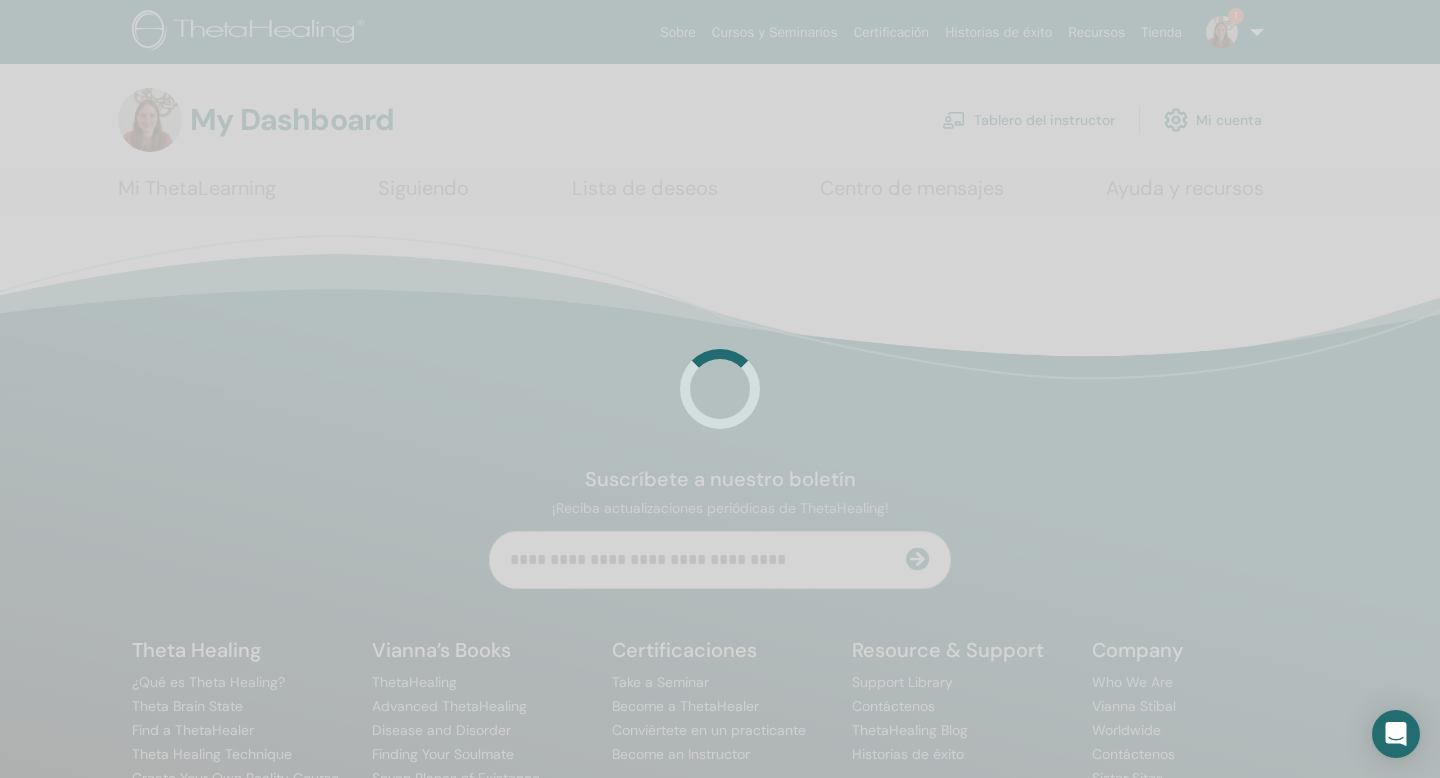 scroll, scrollTop: 0, scrollLeft: 0, axis: both 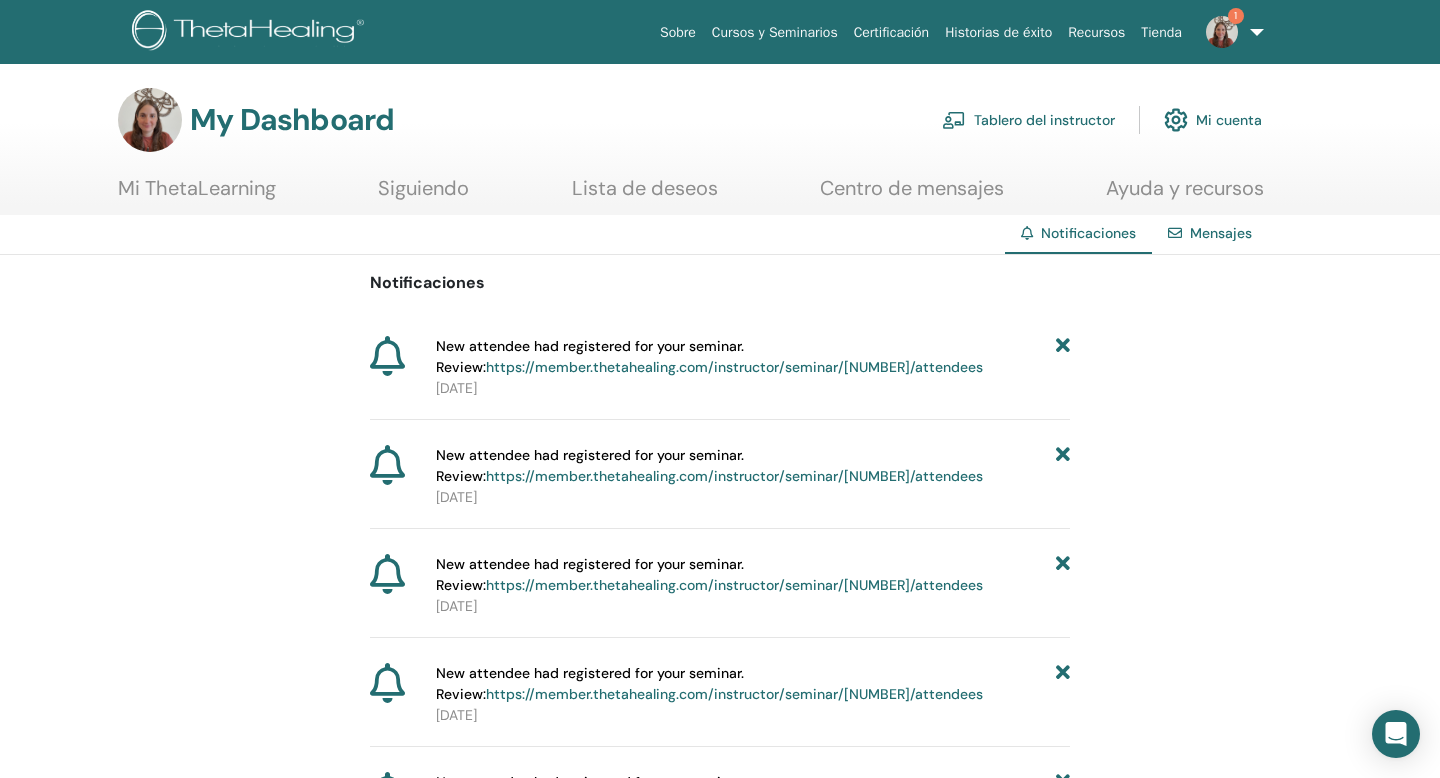 click at bounding box center (1063, 357) 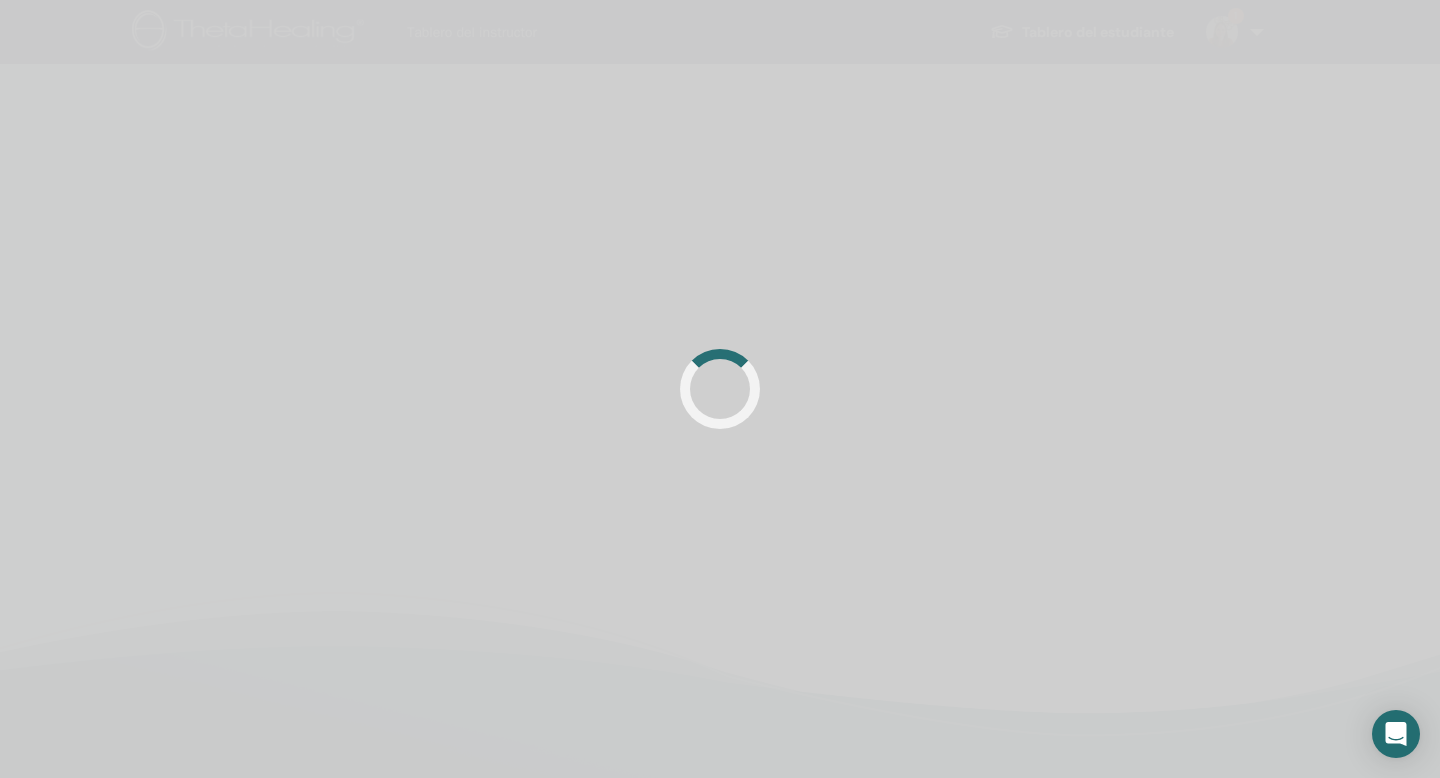scroll, scrollTop: 0, scrollLeft: 0, axis: both 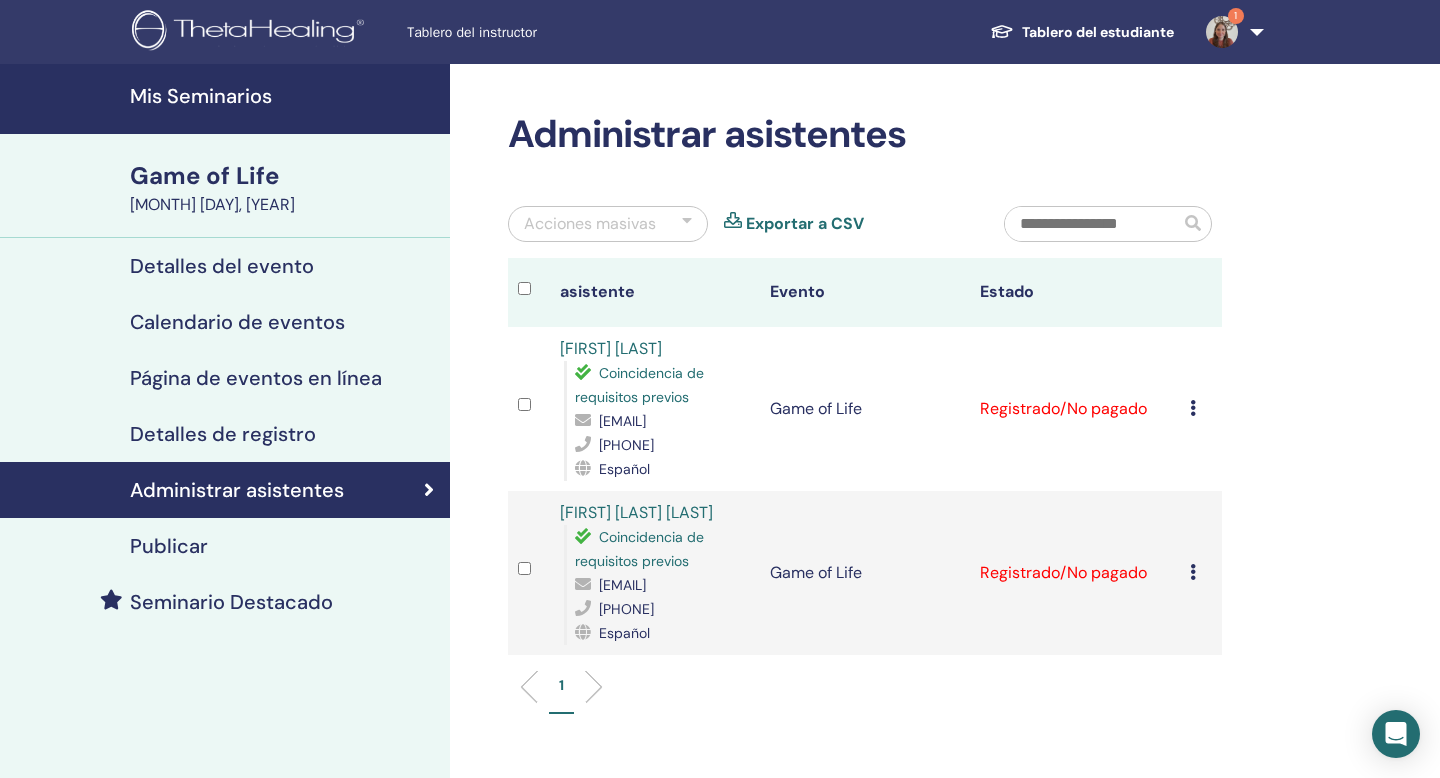 click at bounding box center [1222, 32] 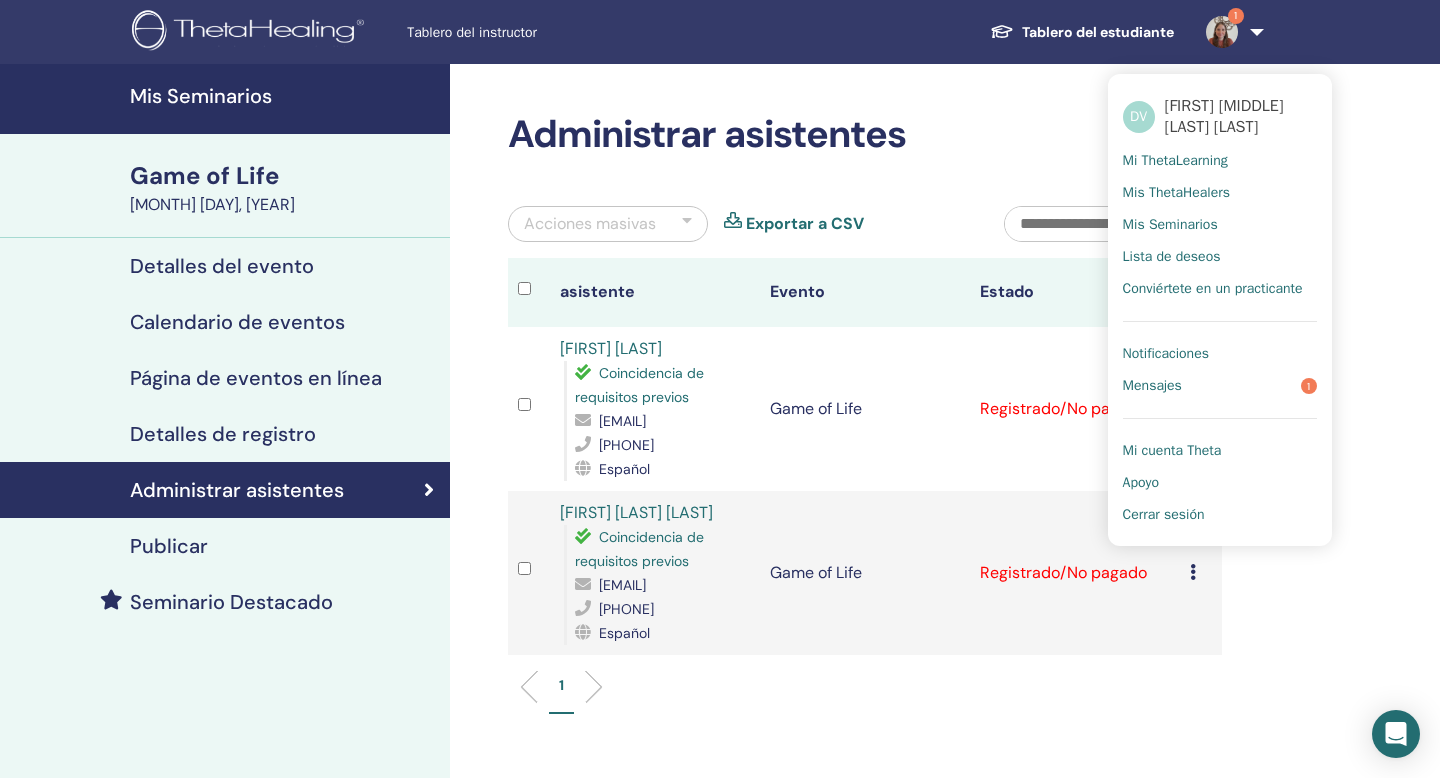 click on "Notificaciones" at bounding box center [1166, 354] 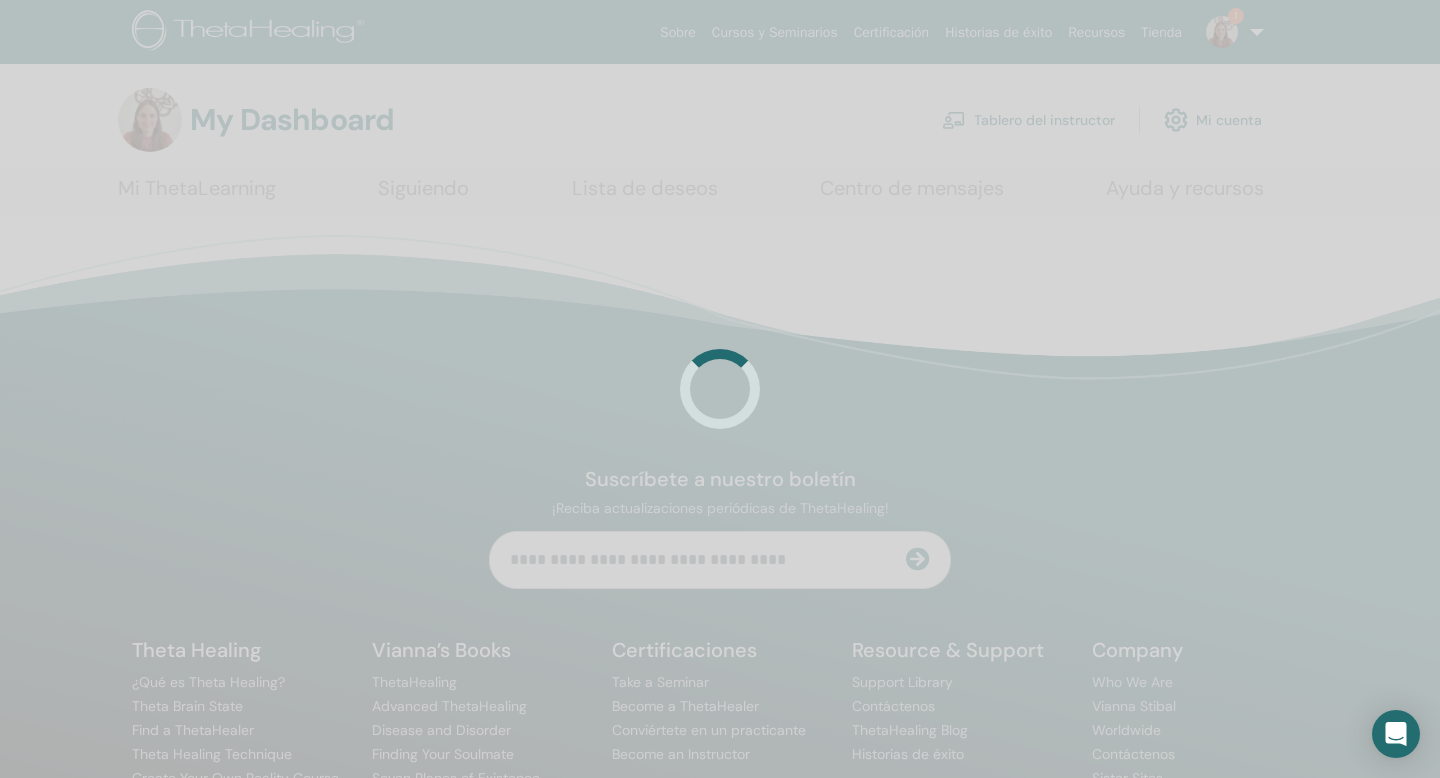 scroll, scrollTop: 0, scrollLeft: 0, axis: both 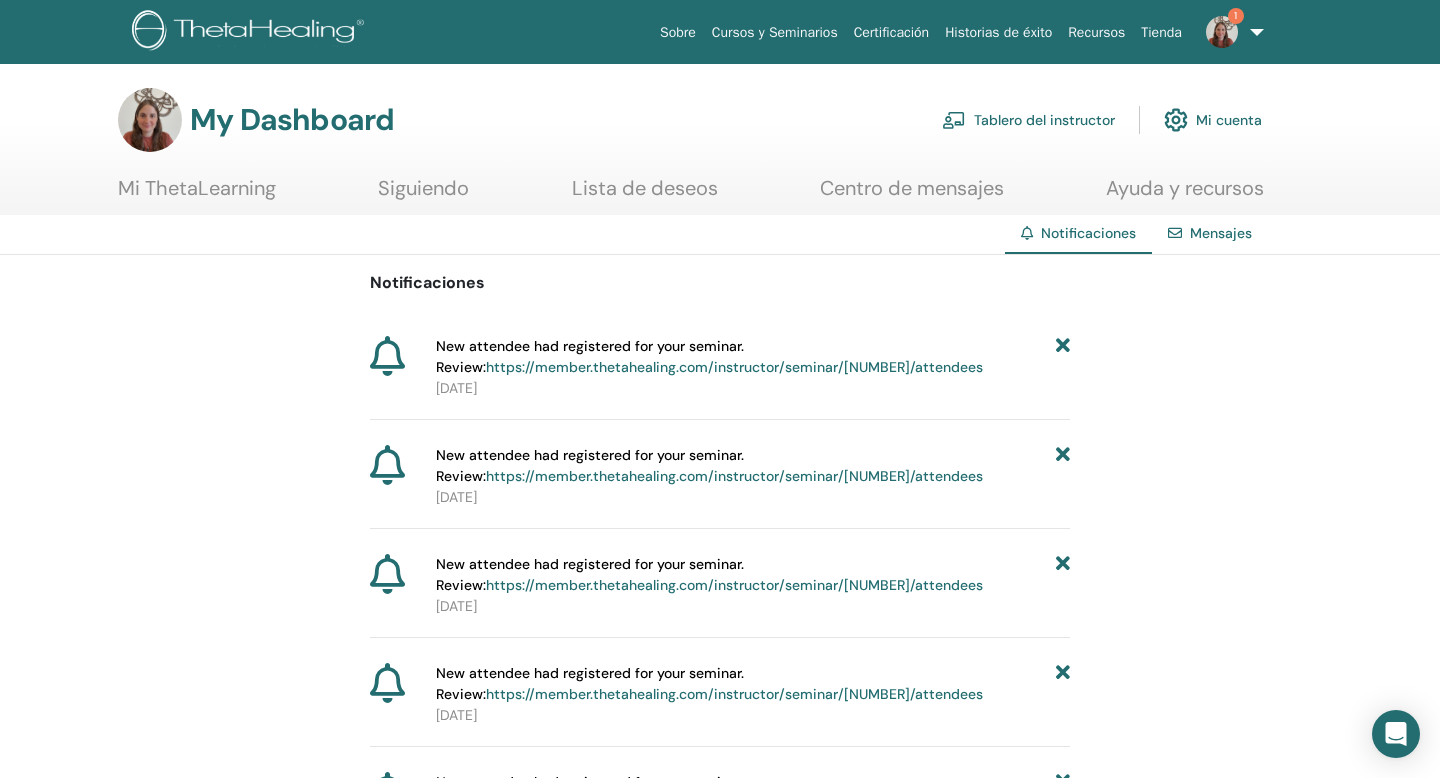 click at bounding box center [1063, 357] 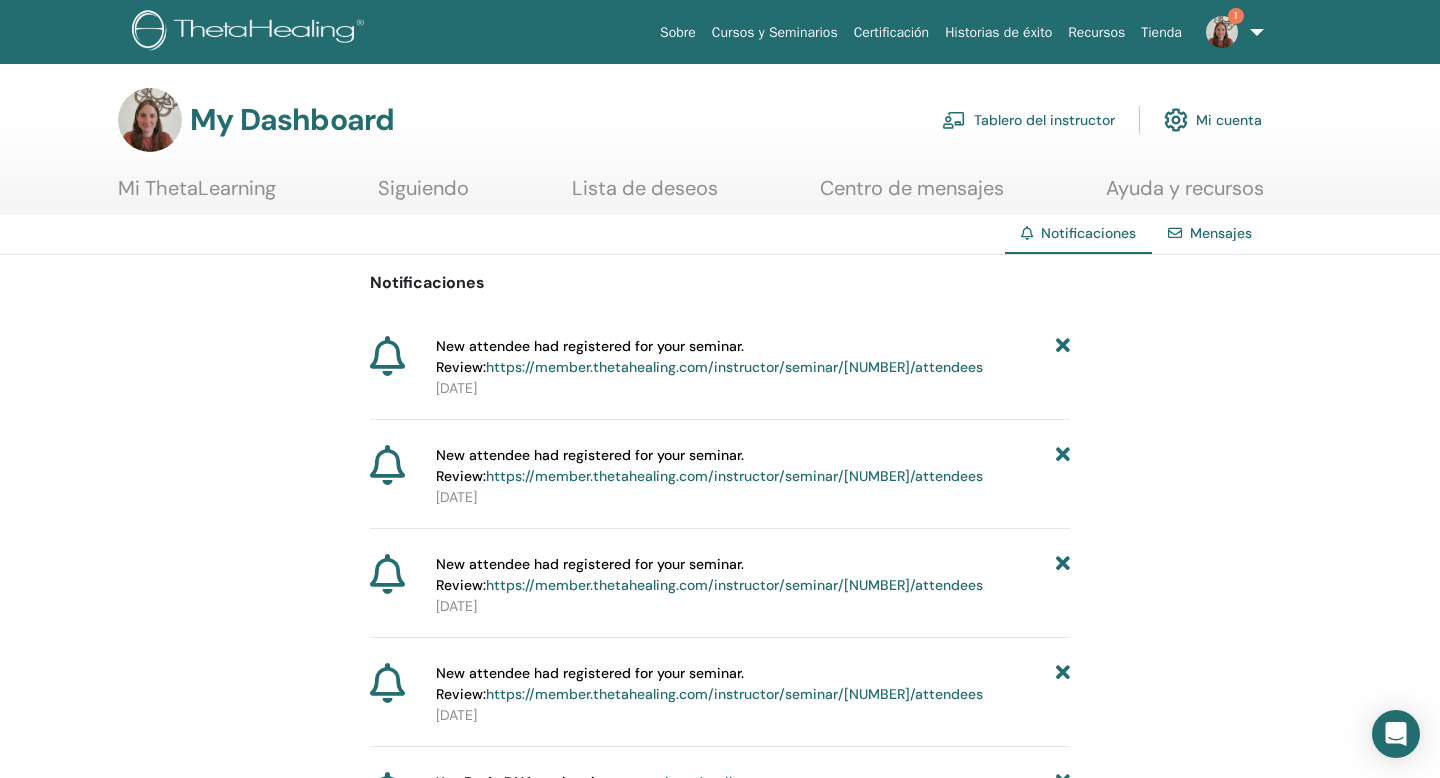 click on "https://member.thetahealing.com/instructor/seminar/370703/attendees" at bounding box center [734, 367] 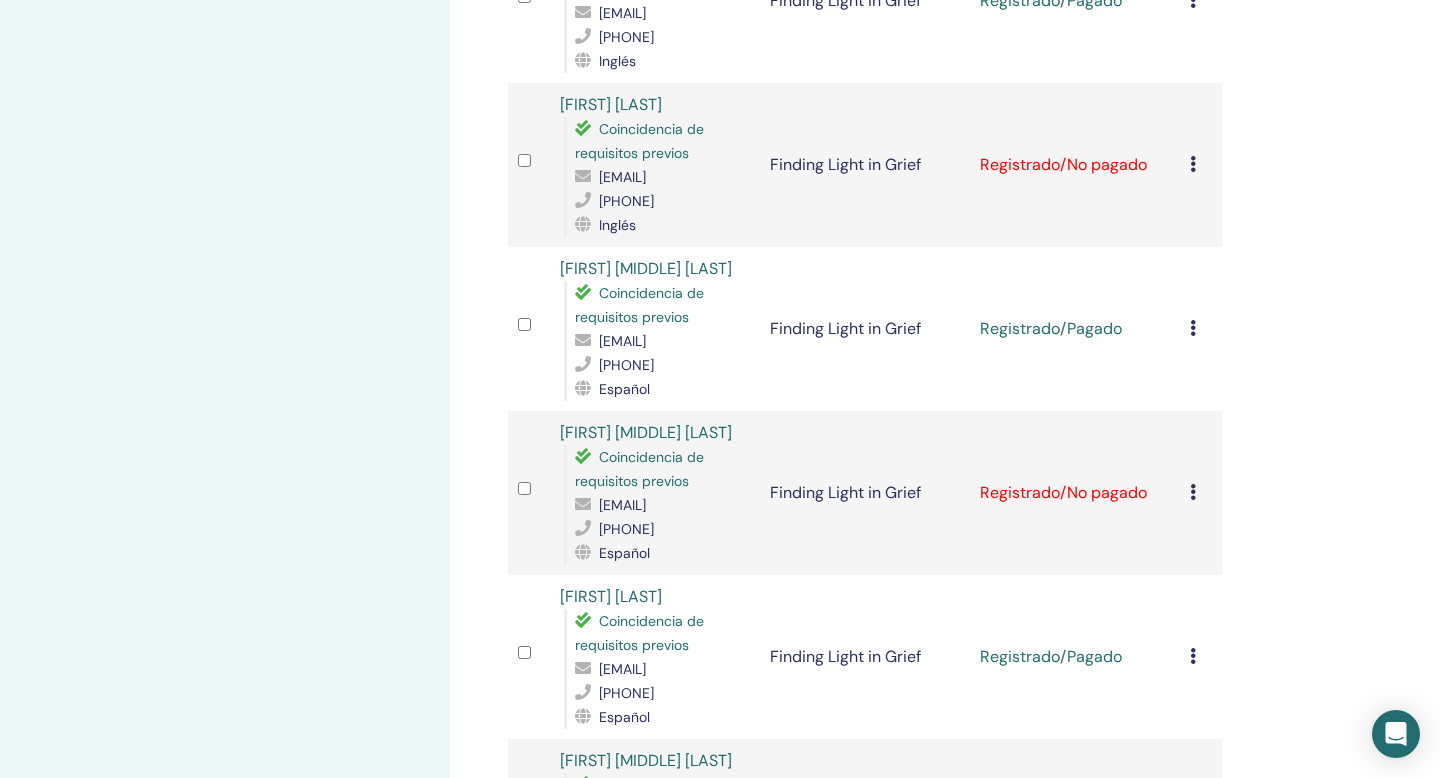 scroll, scrollTop: 1721, scrollLeft: 0, axis: vertical 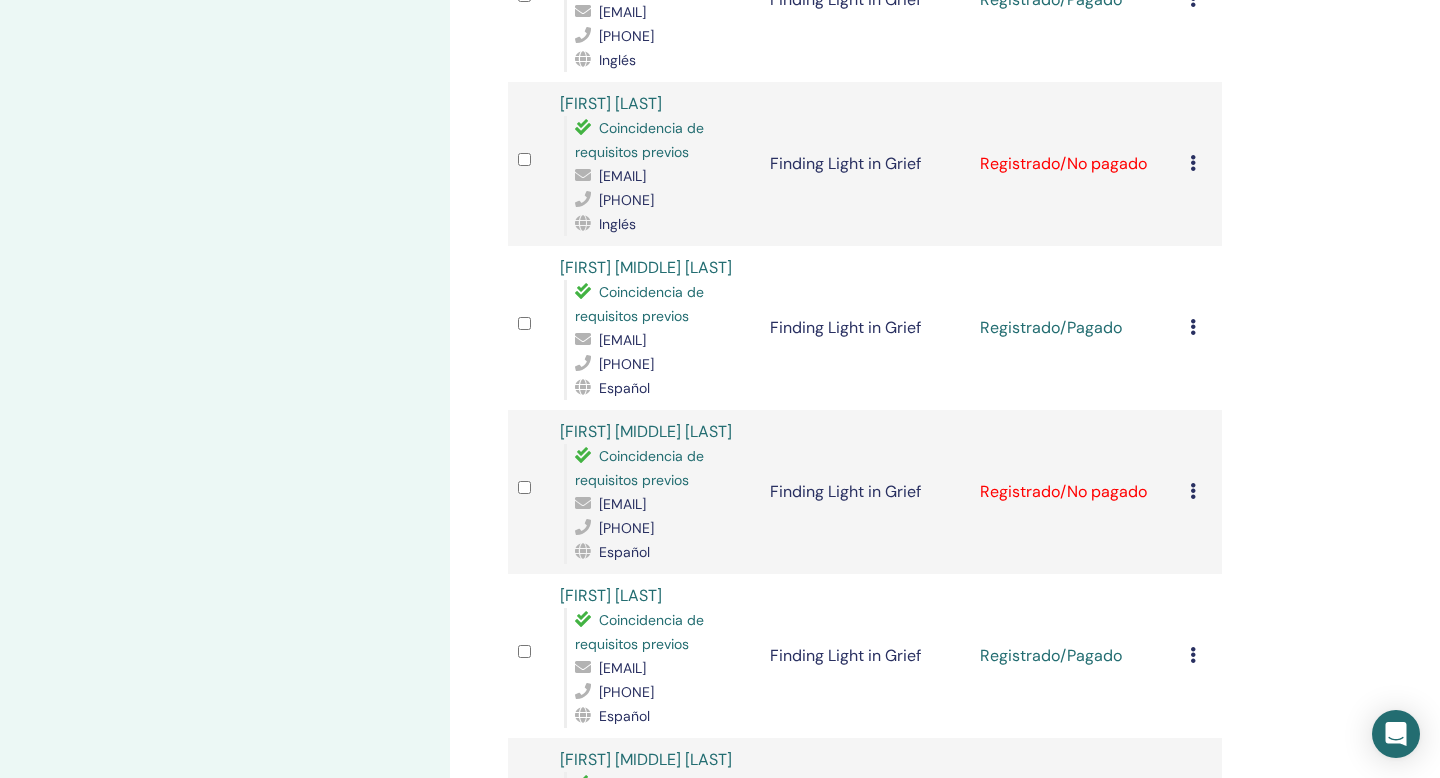 click on "Nisha Singla" at bounding box center (611, 103) 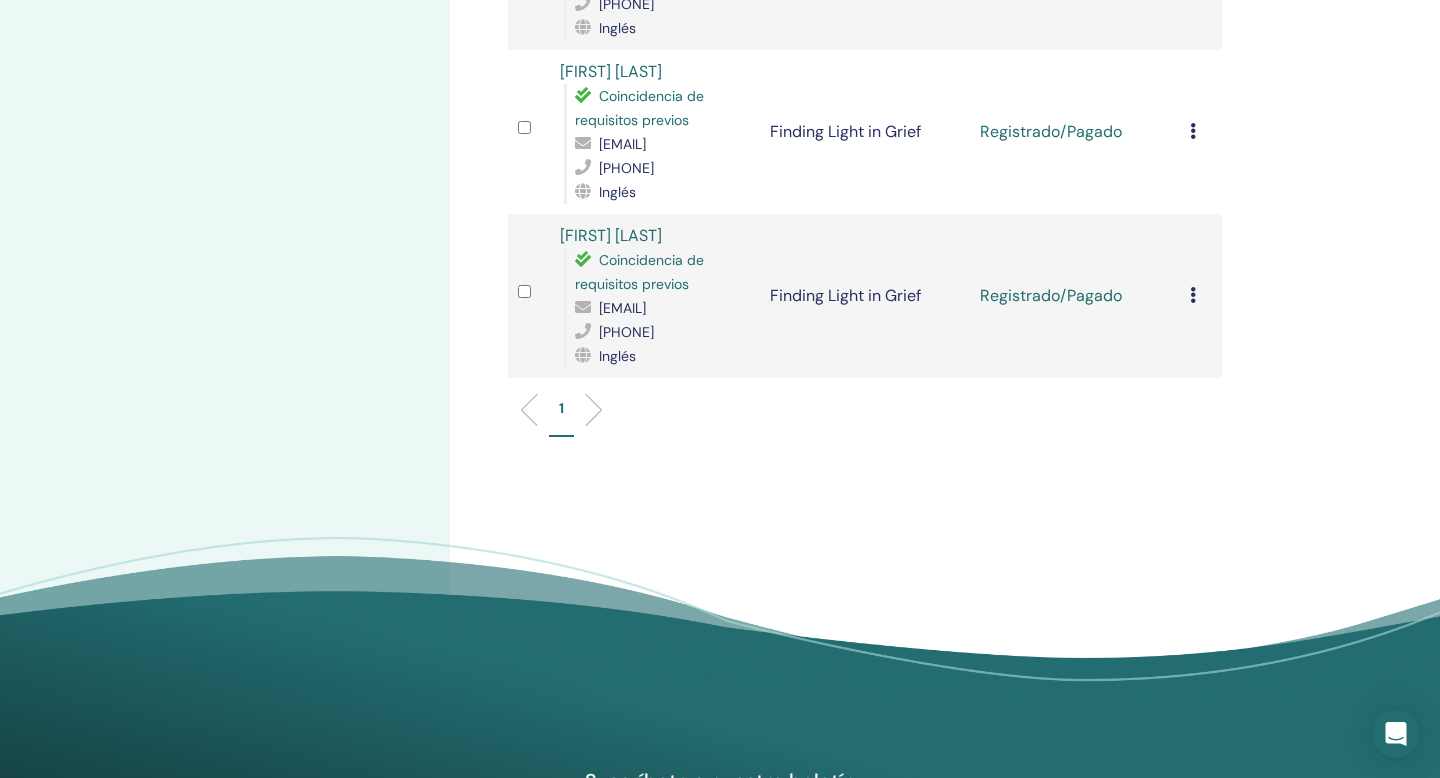 scroll, scrollTop: 2580, scrollLeft: 0, axis: vertical 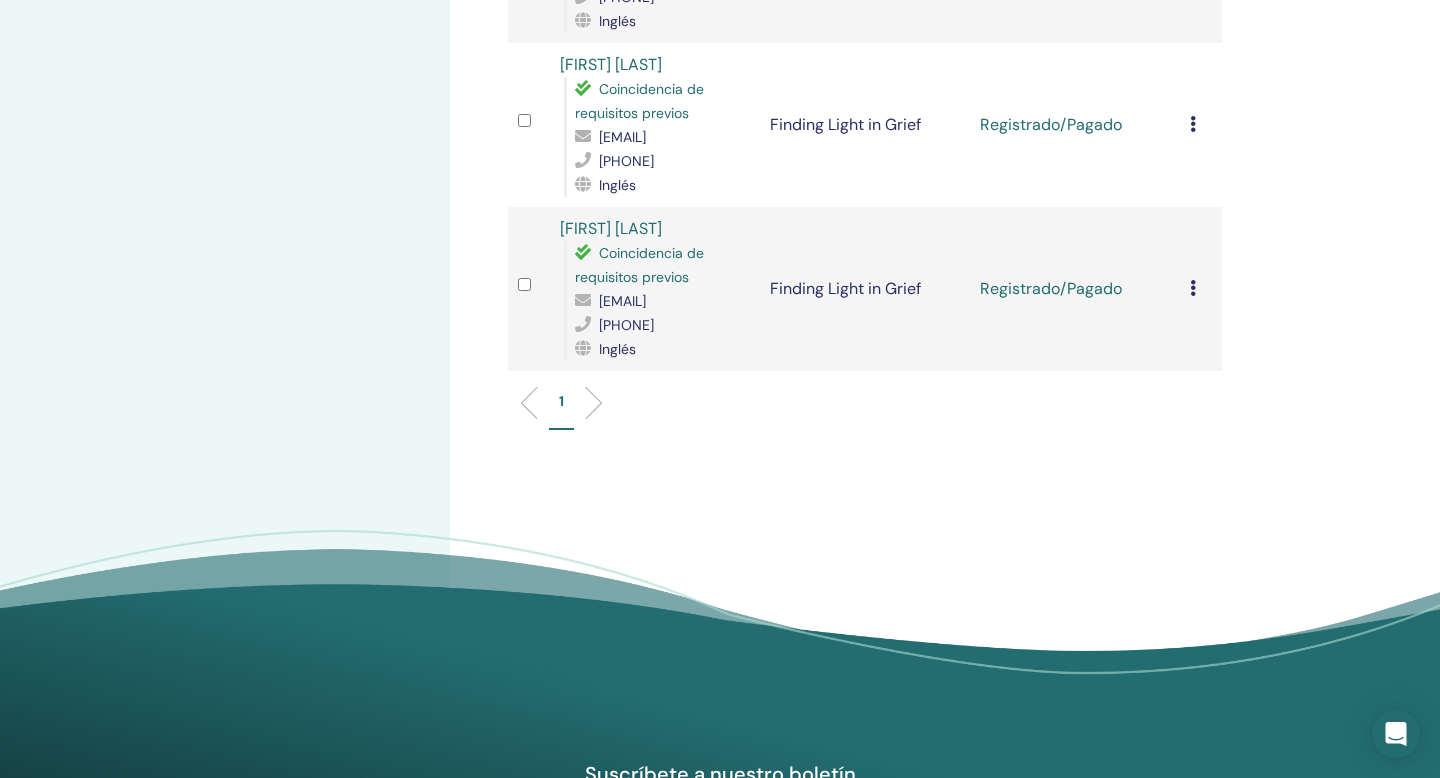 click at bounding box center [1193, -40] 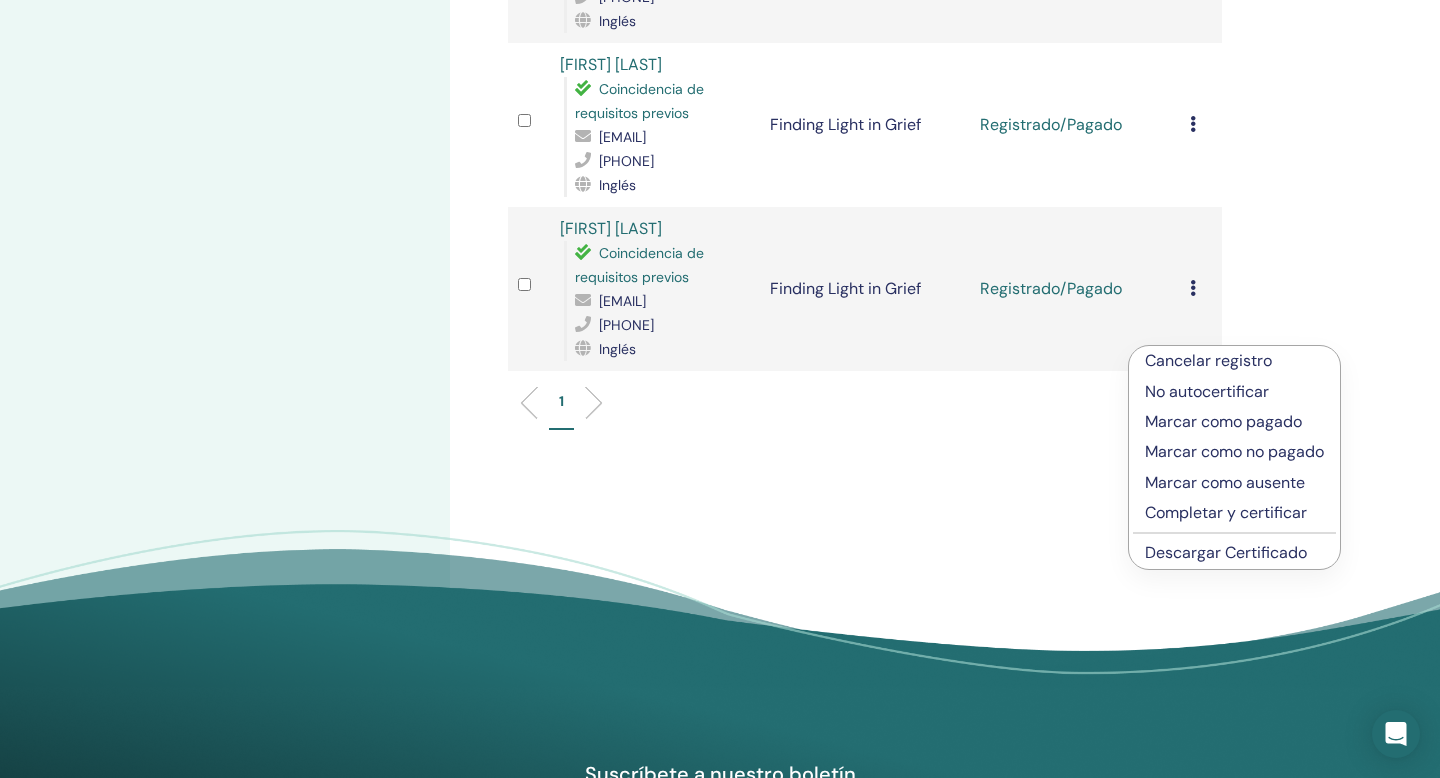 click on "Marcar como pagado" at bounding box center (1234, 422) 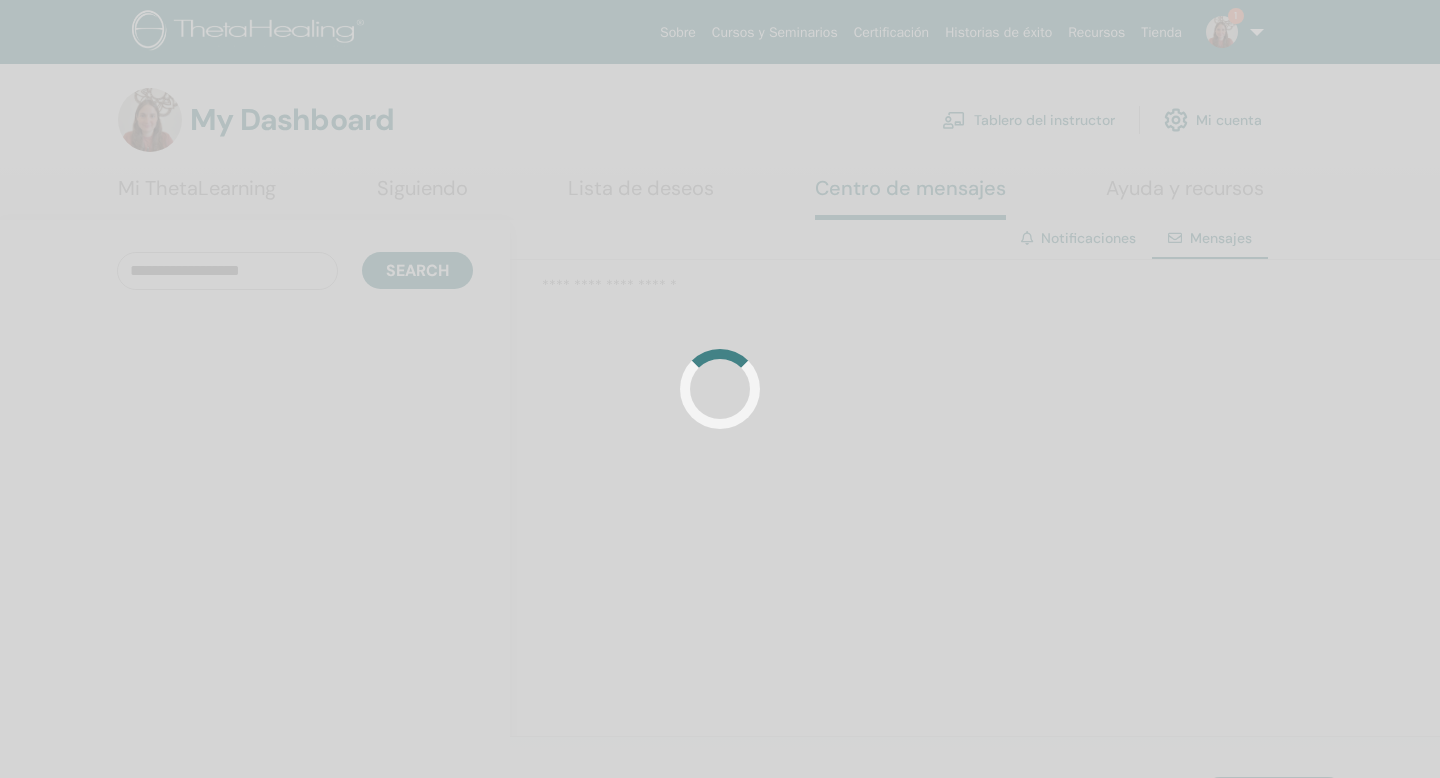 scroll, scrollTop: 0, scrollLeft: 0, axis: both 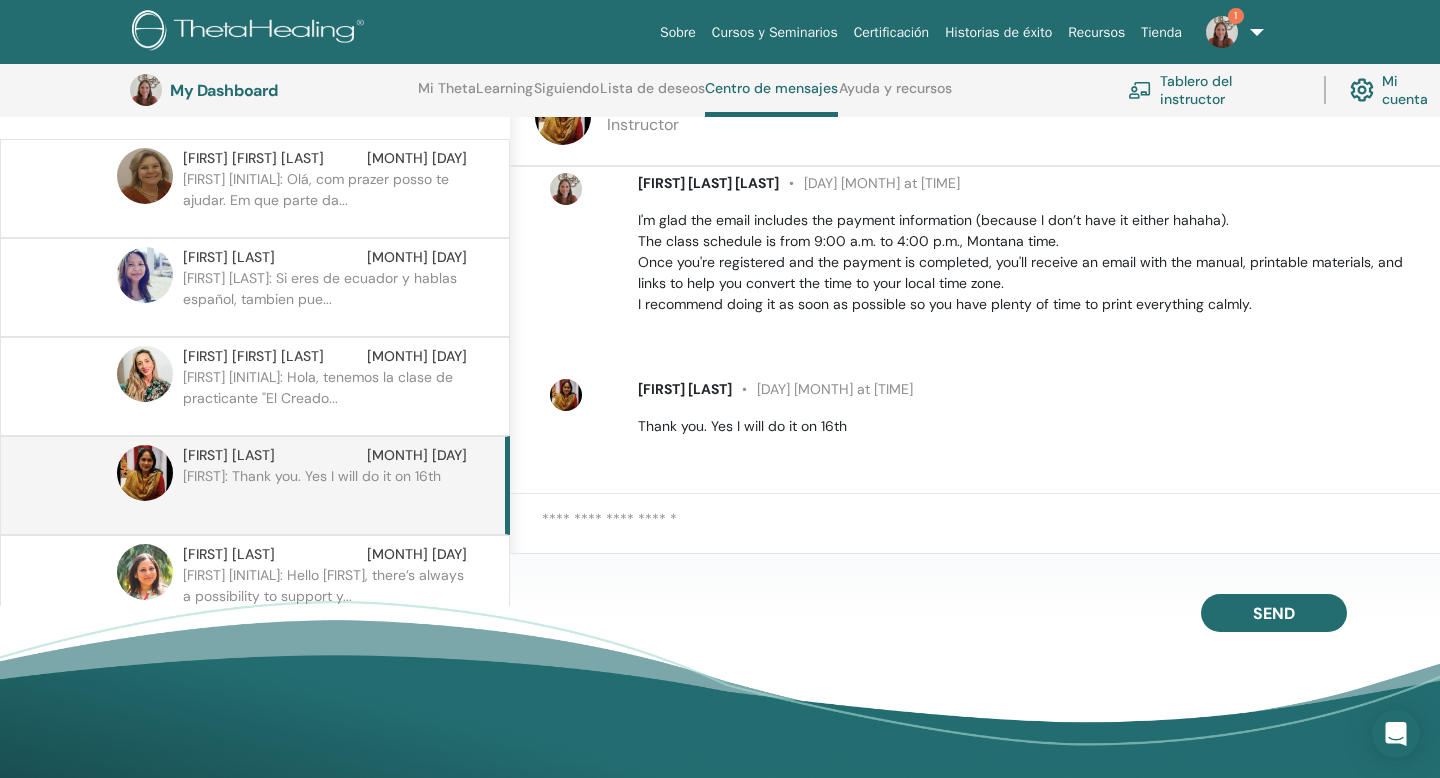 click at bounding box center (991, 532) 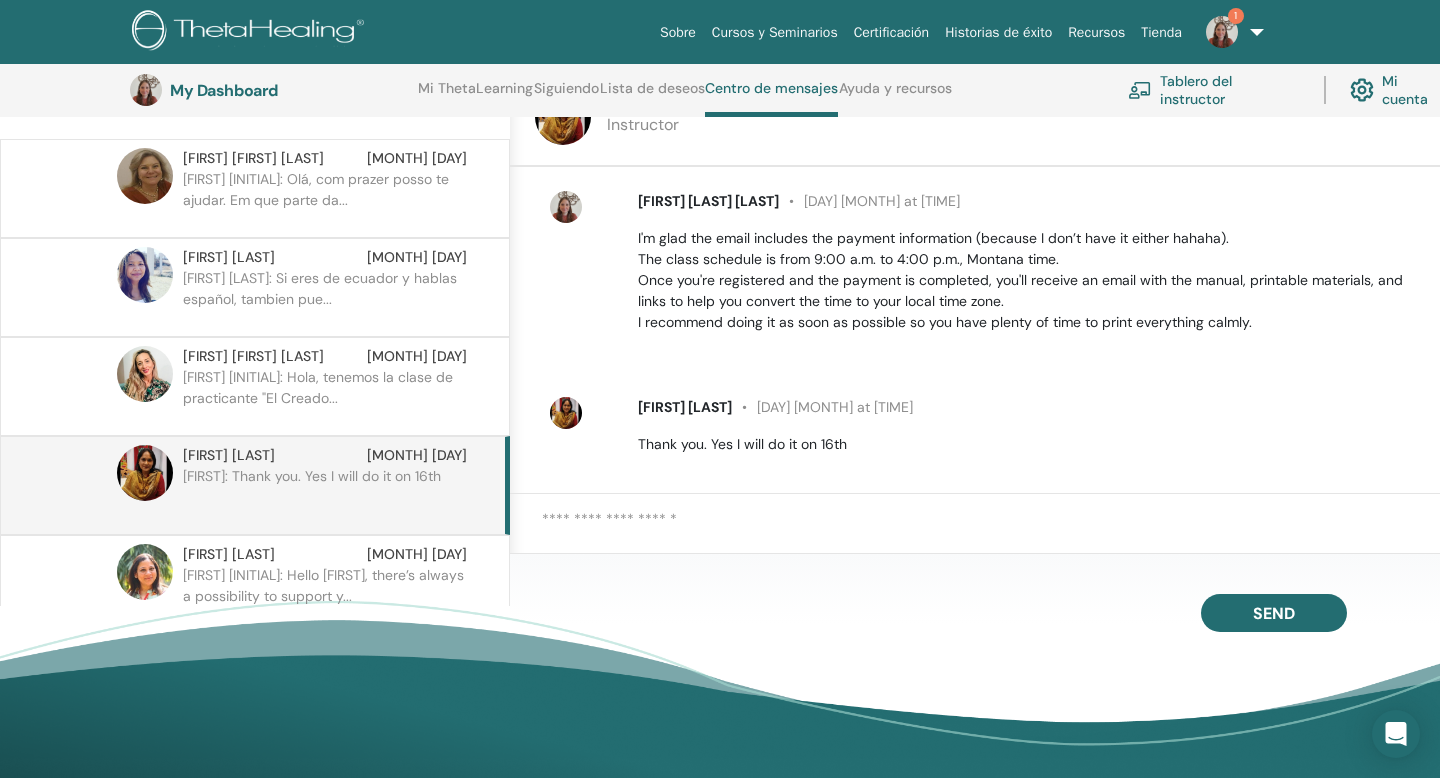 scroll, scrollTop: 1086, scrollLeft: 0, axis: vertical 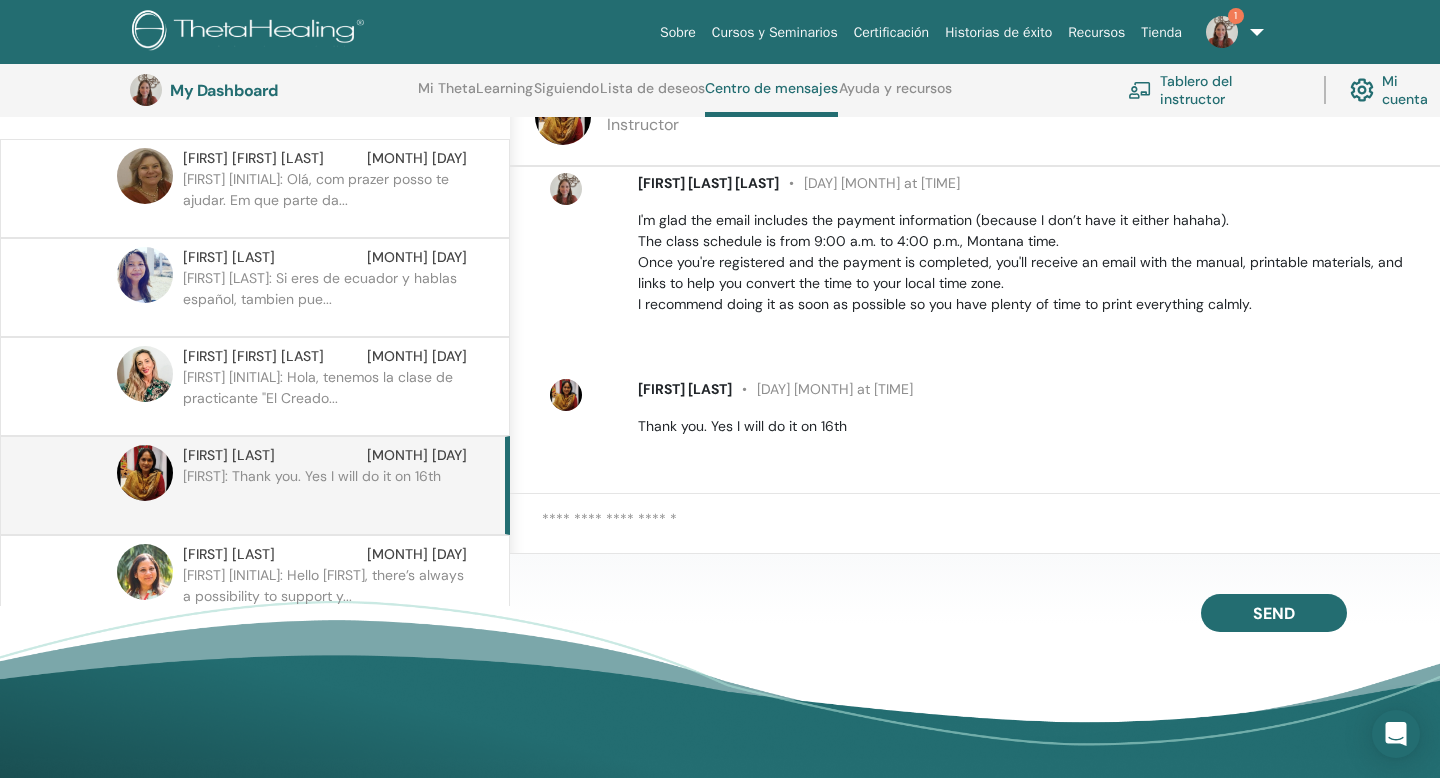 paste on "**********" 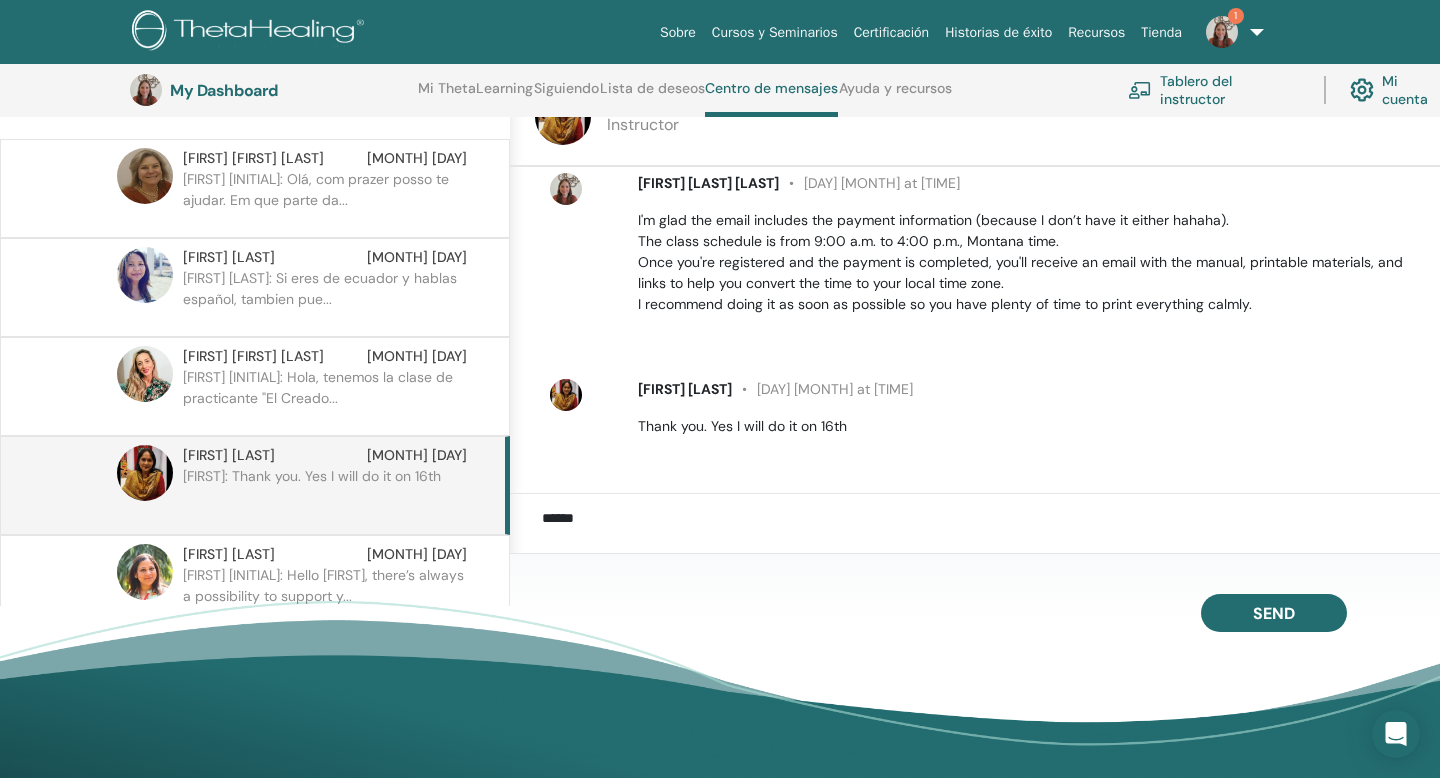 scroll, scrollTop: 15, scrollLeft: 0, axis: vertical 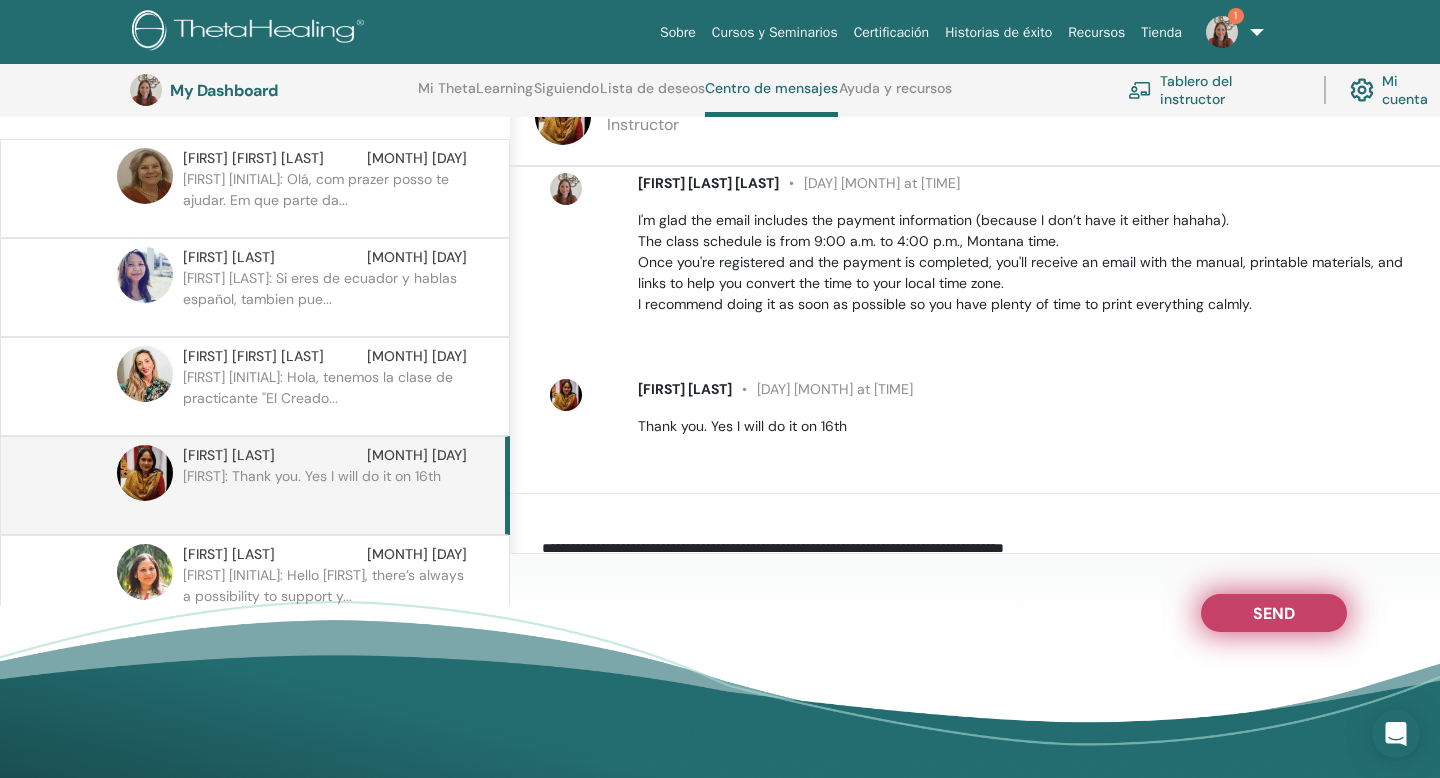 type on "**********" 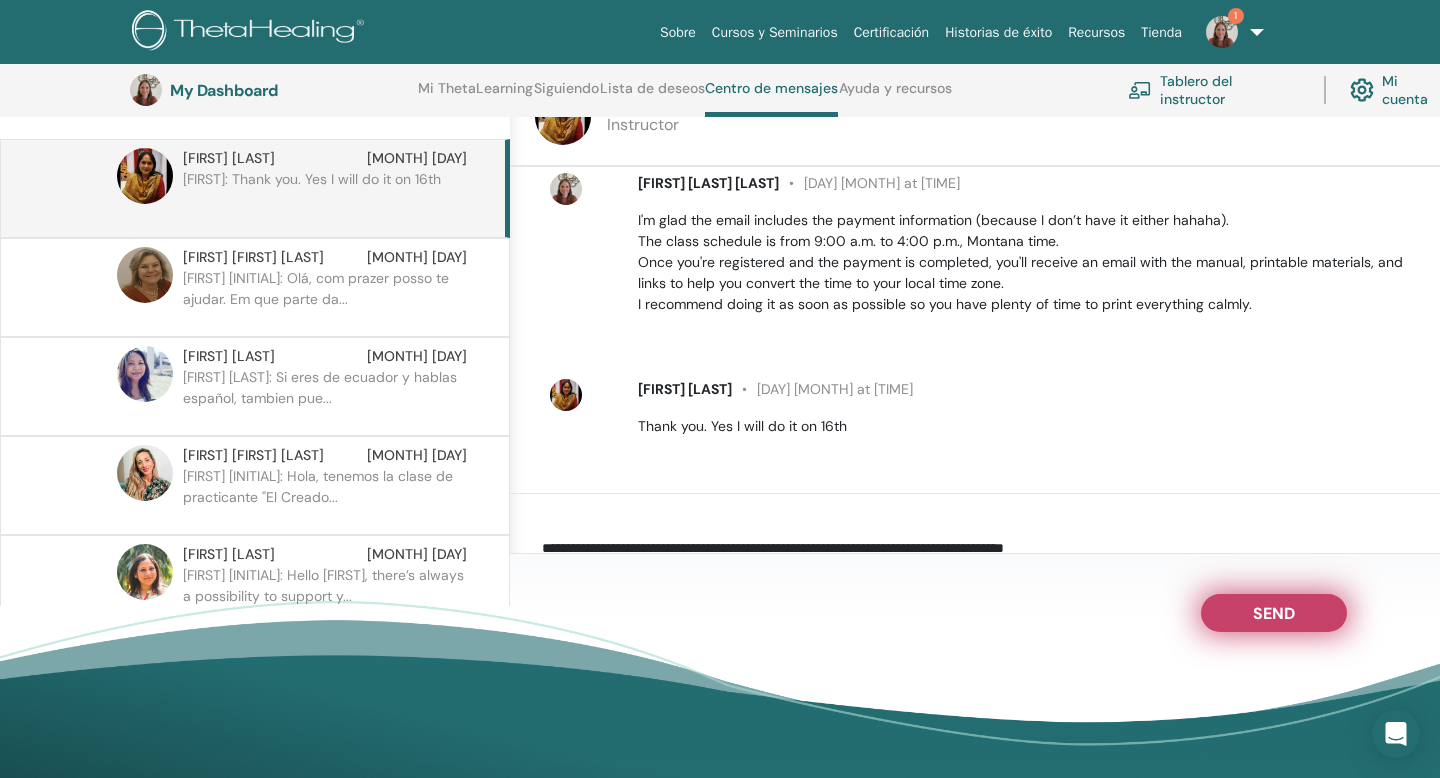 scroll, scrollTop: 0, scrollLeft: 0, axis: both 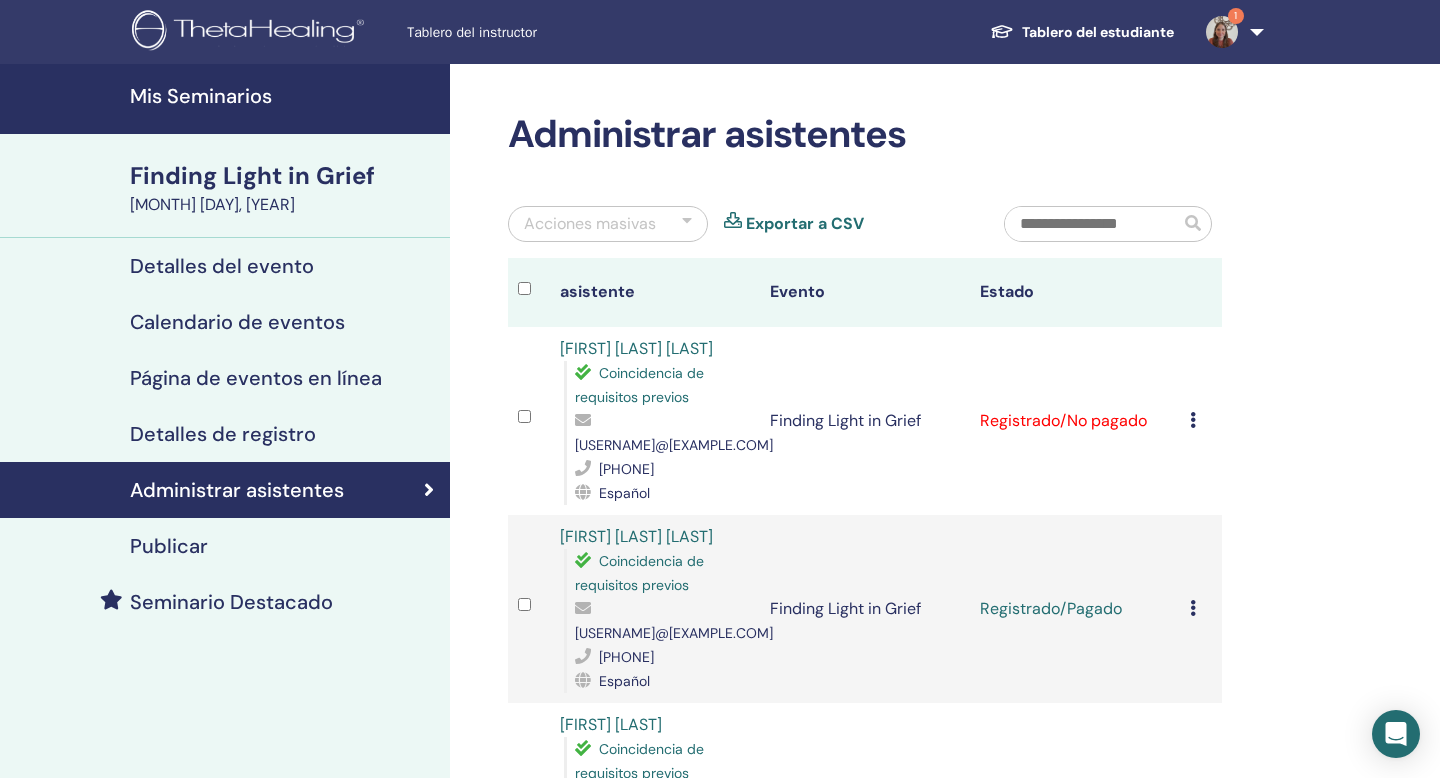 click at bounding box center (1193, 420) 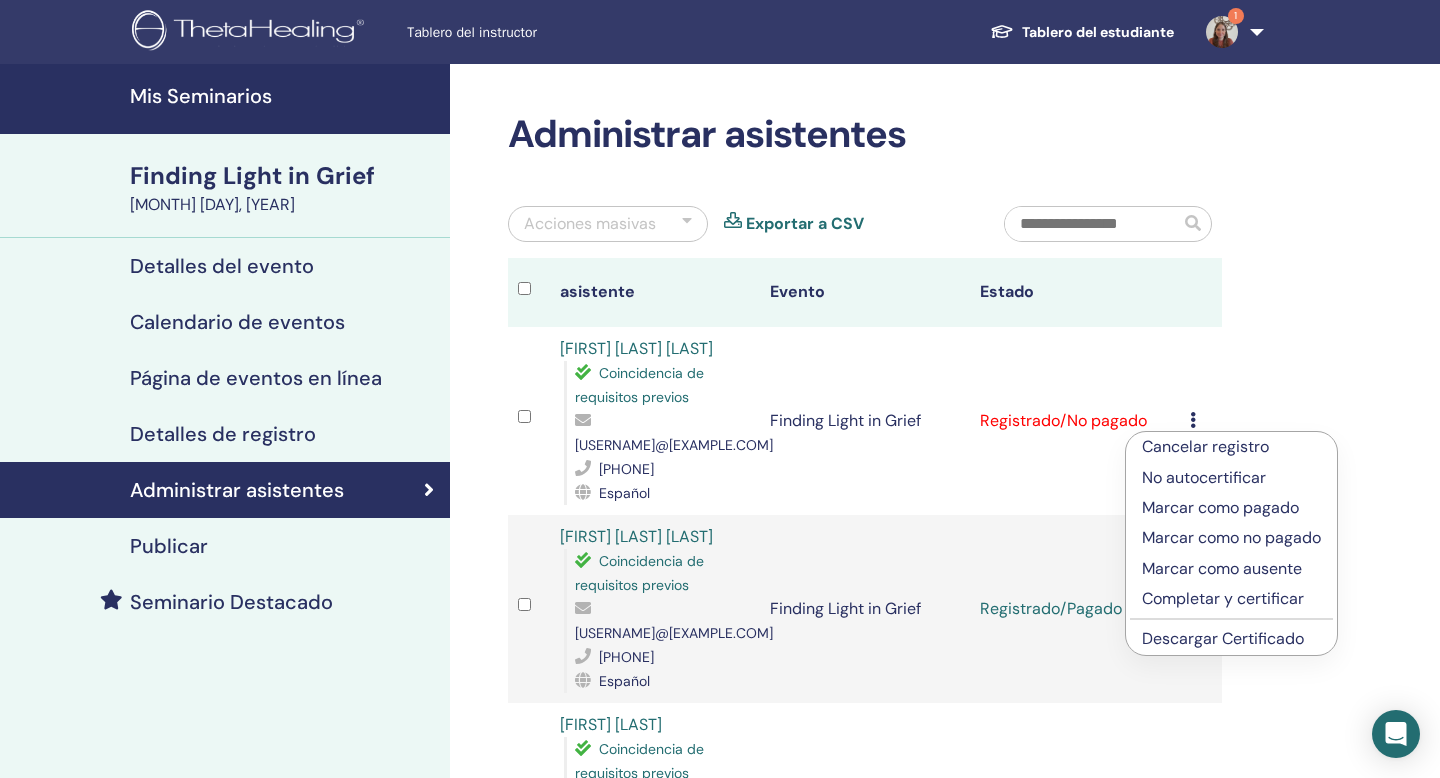 click on "Marcar como pagado" at bounding box center (1231, 508) 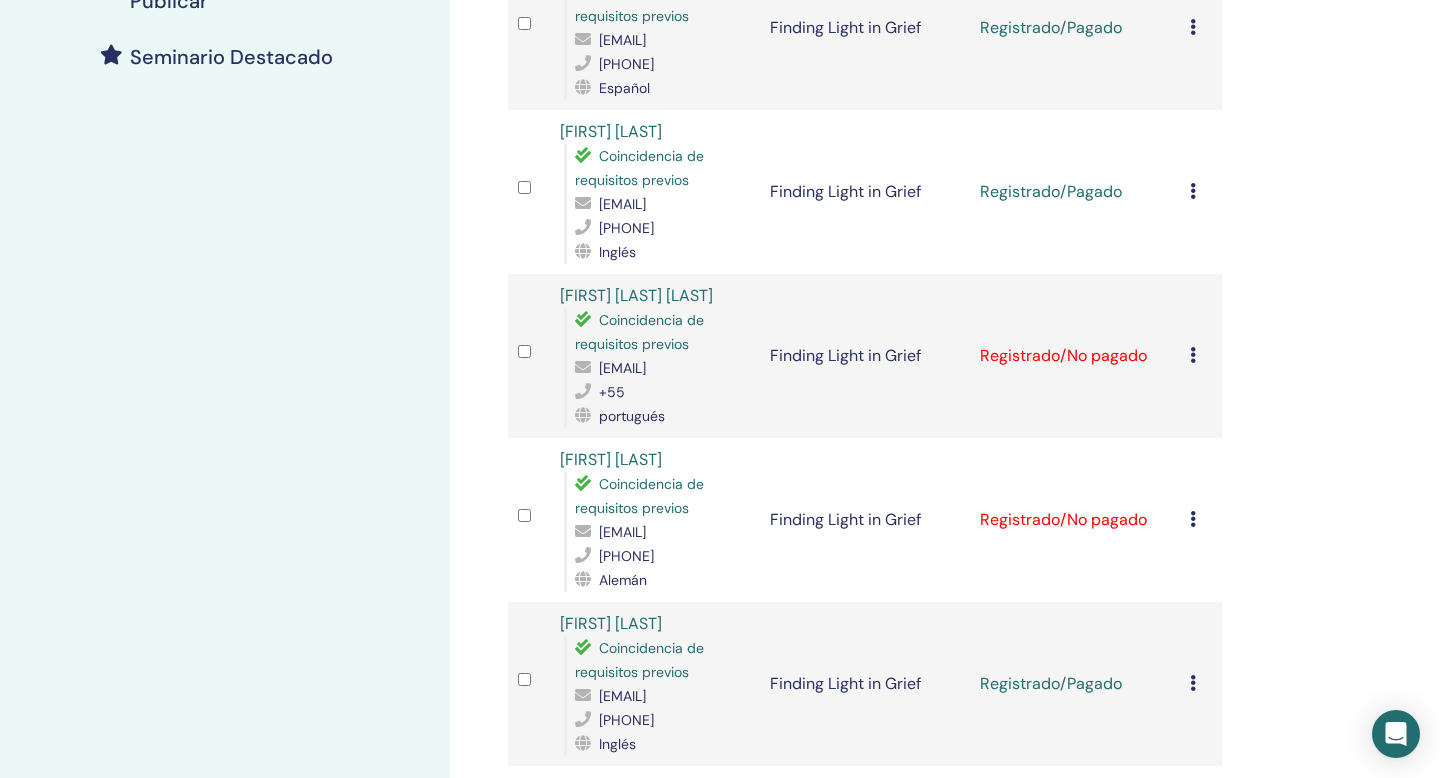 scroll, scrollTop: 549, scrollLeft: 0, axis: vertical 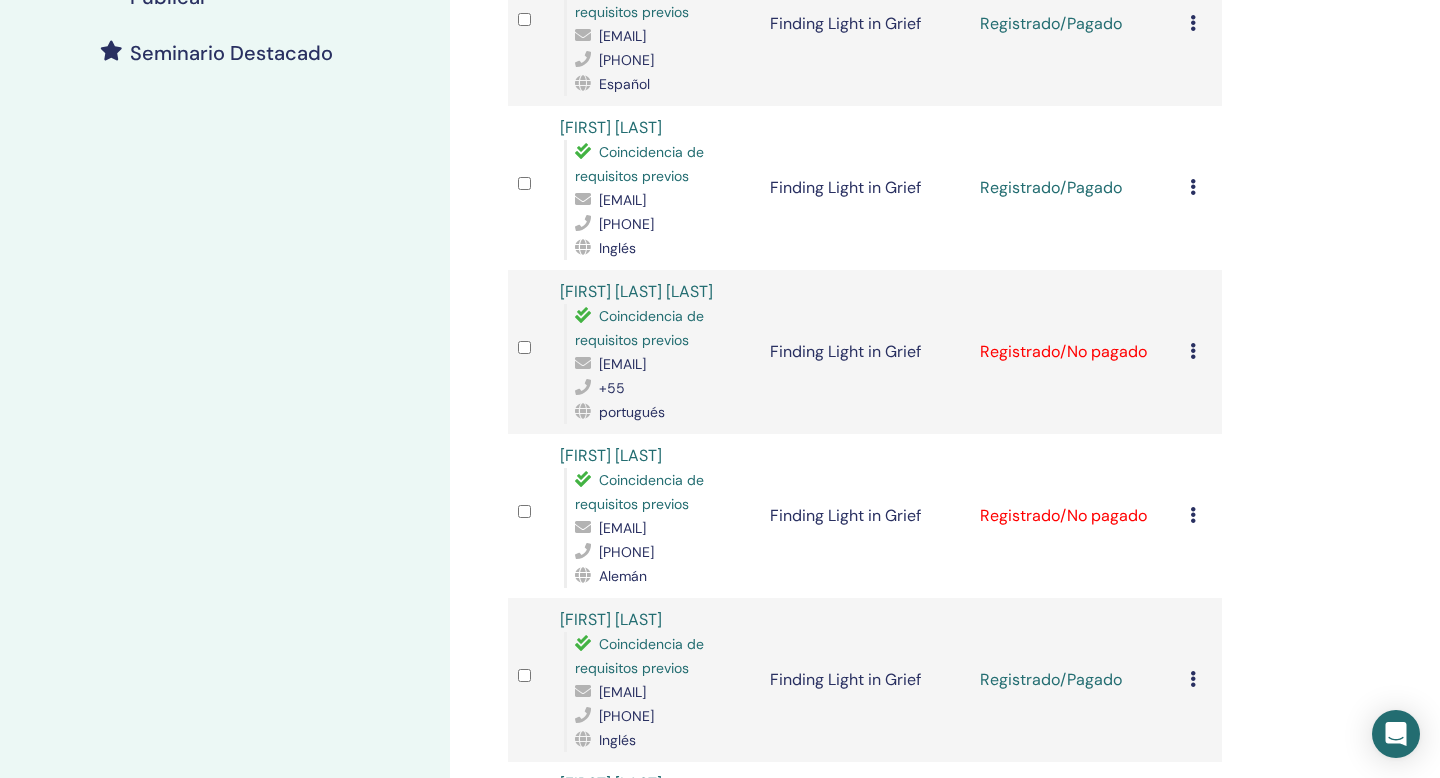 click on "[FIRST] [LAST] [LAST]" at bounding box center [636, 291] 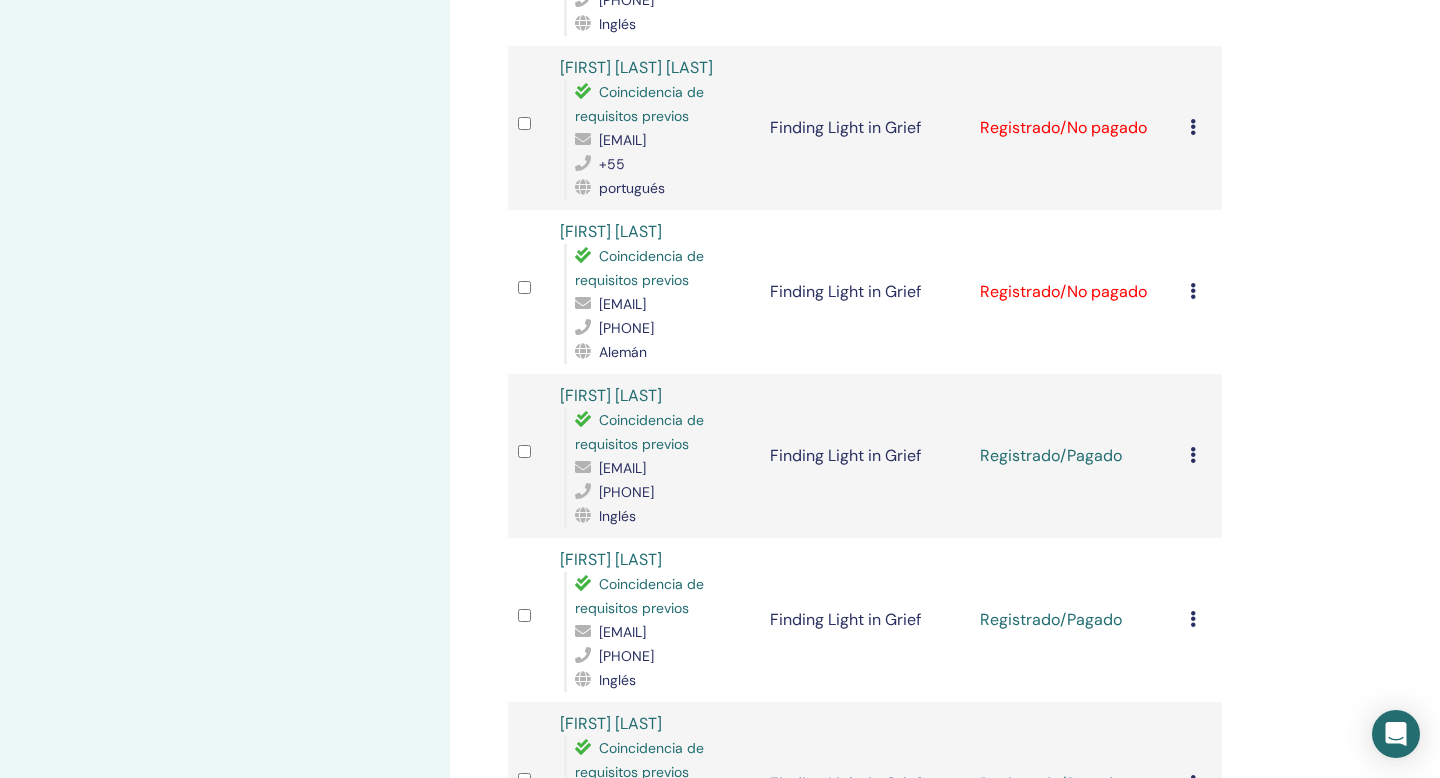 scroll, scrollTop: 779, scrollLeft: 0, axis: vertical 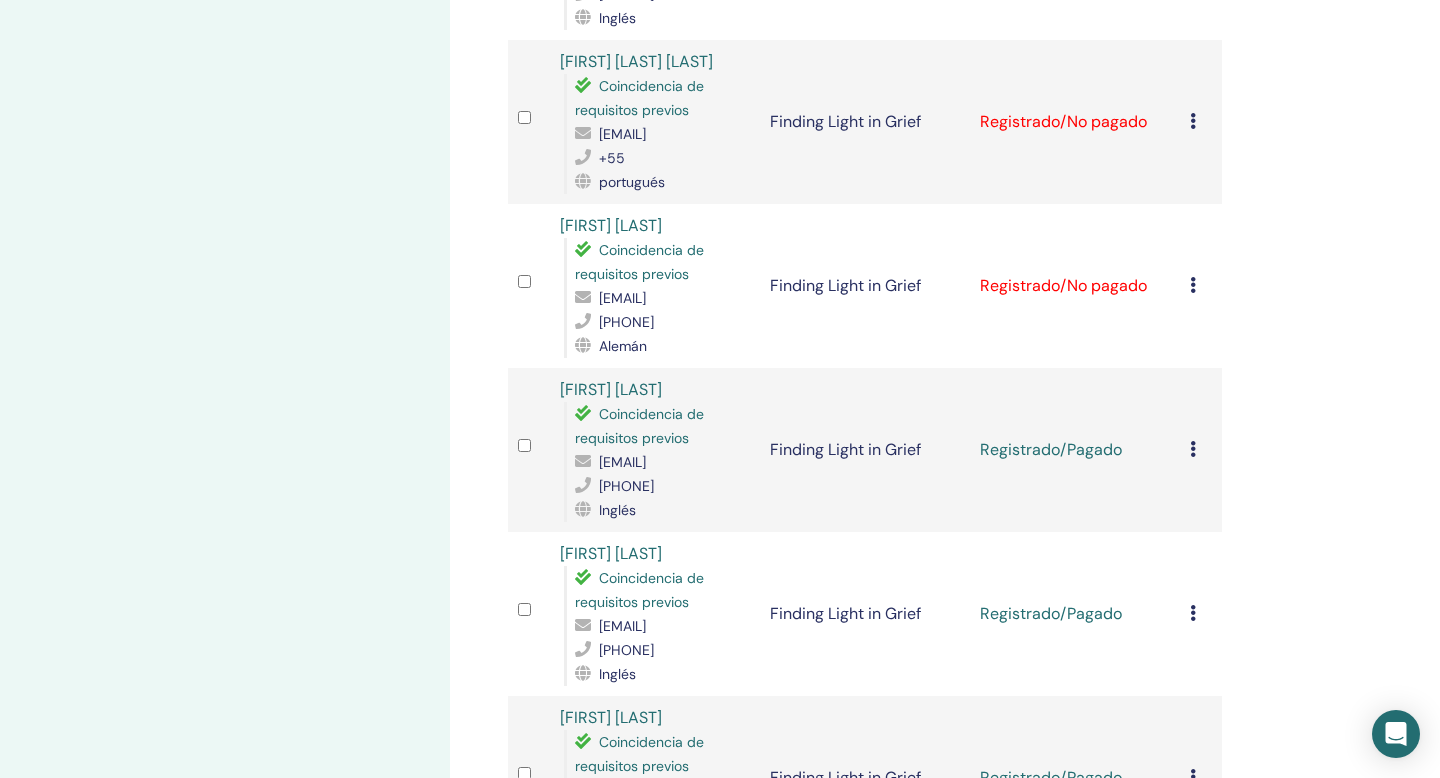 click on "[FIRST] [LAST]" at bounding box center (611, 225) 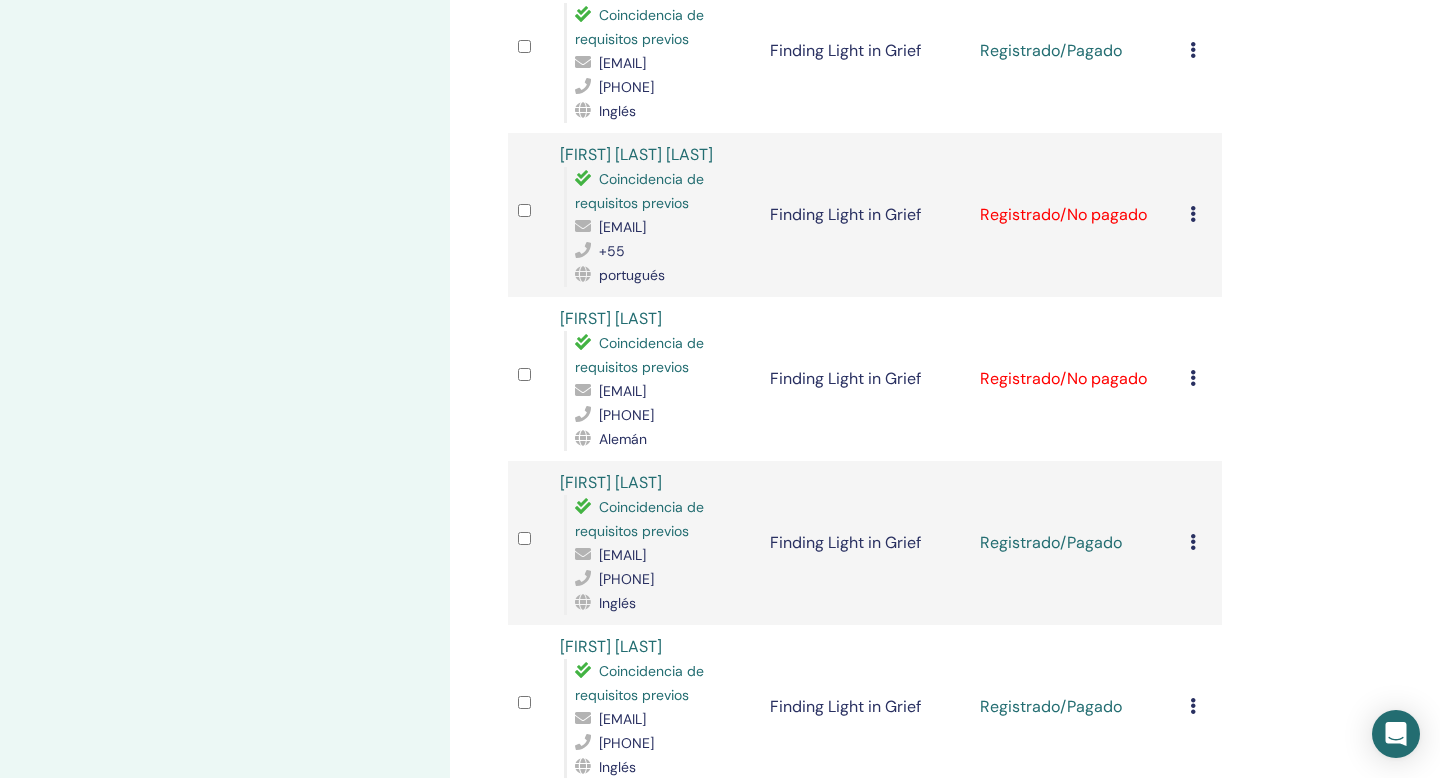 scroll, scrollTop: 691, scrollLeft: 0, axis: vertical 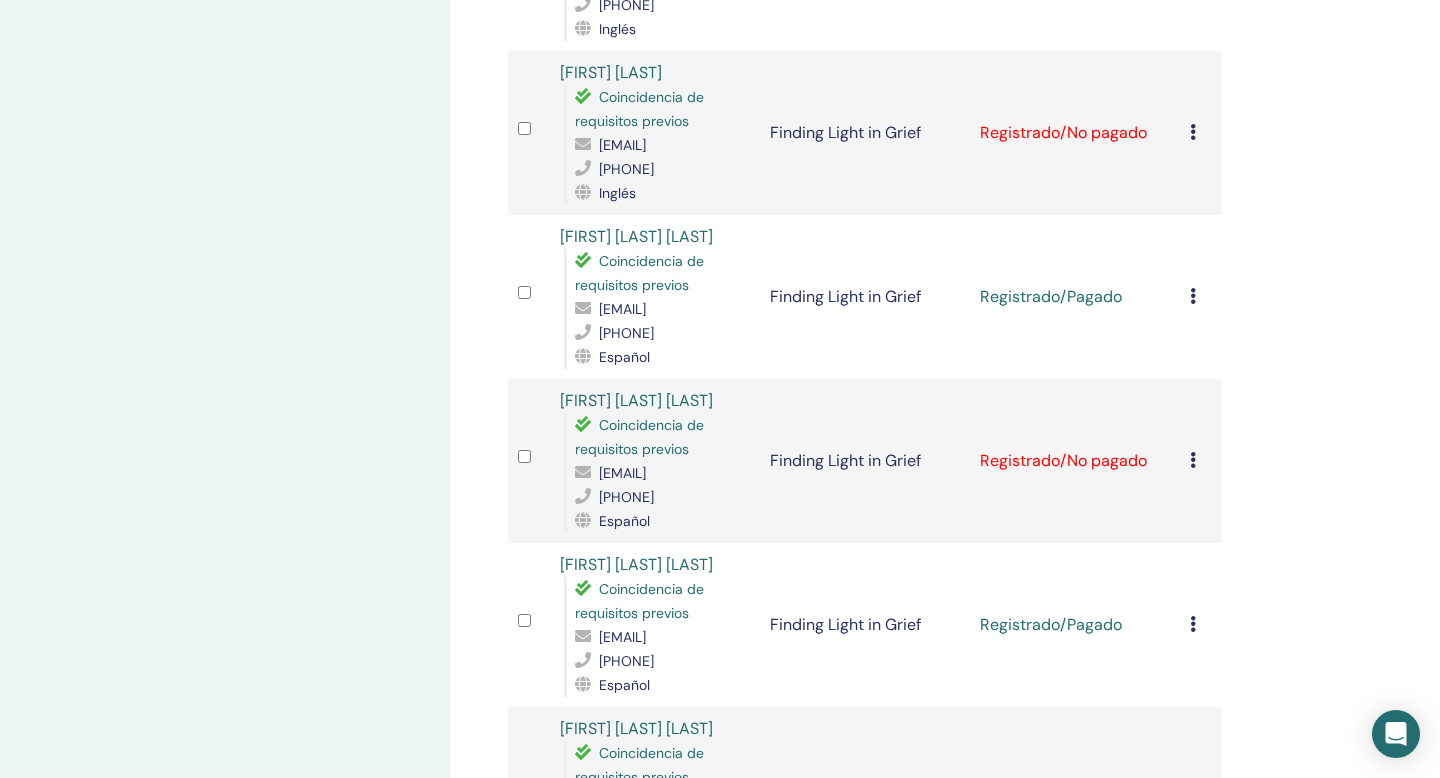 drag, startPoint x: 734, startPoint y: 384, endPoint x: 601, endPoint y: 386, distance: 133.01503 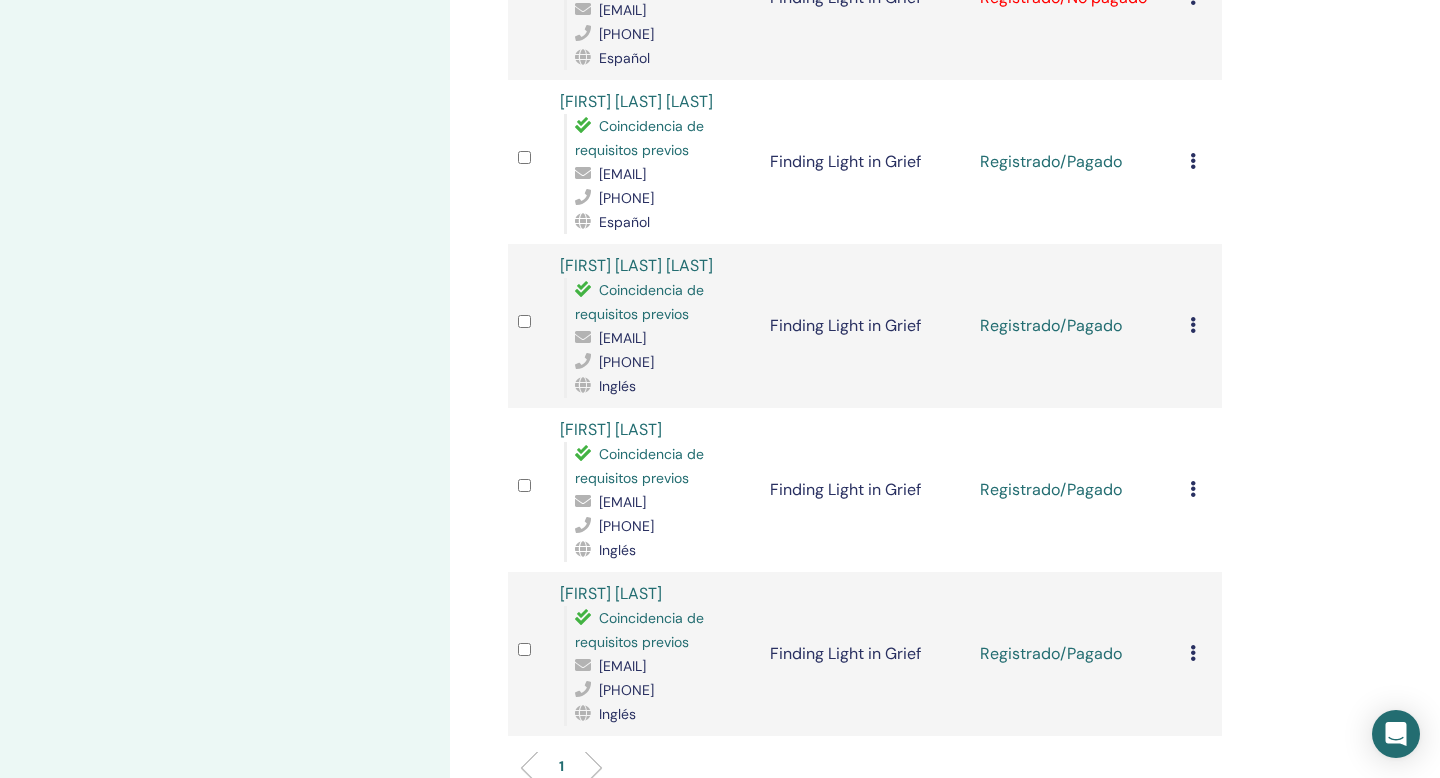 scroll, scrollTop: 2308, scrollLeft: 0, axis: vertical 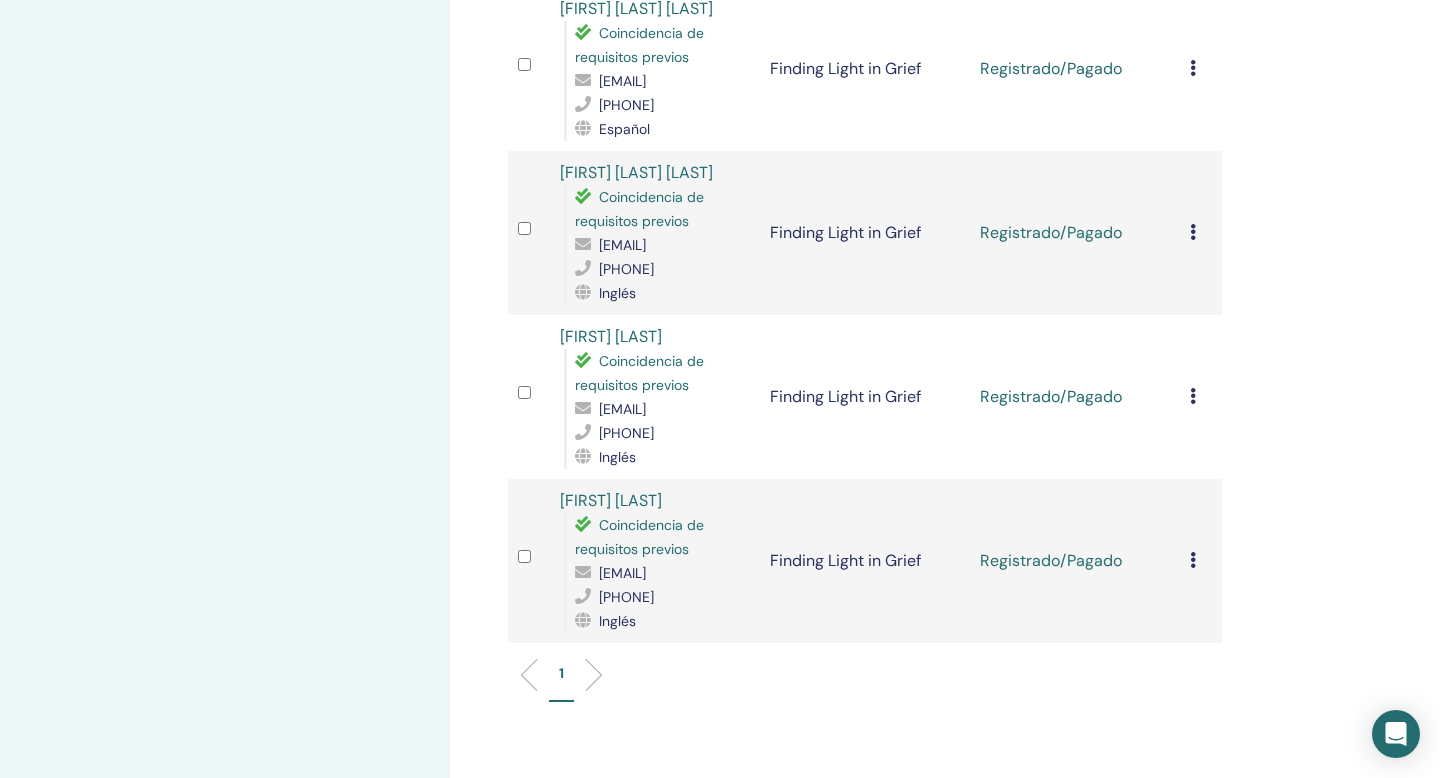 drag, startPoint x: 817, startPoint y: 254, endPoint x: 578, endPoint y: 255, distance: 239.00209 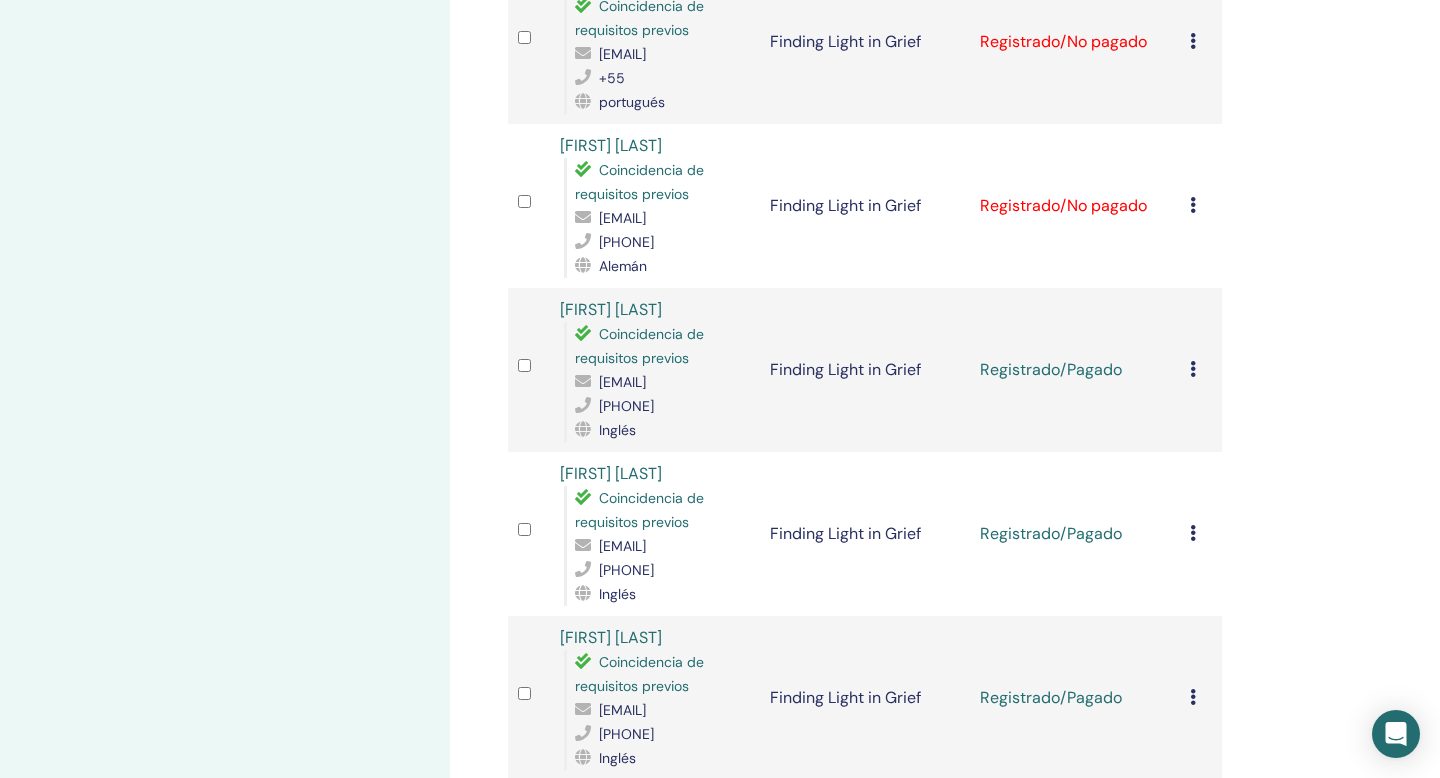 scroll, scrollTop: 844, scrollLeft: 0, axis: vertical 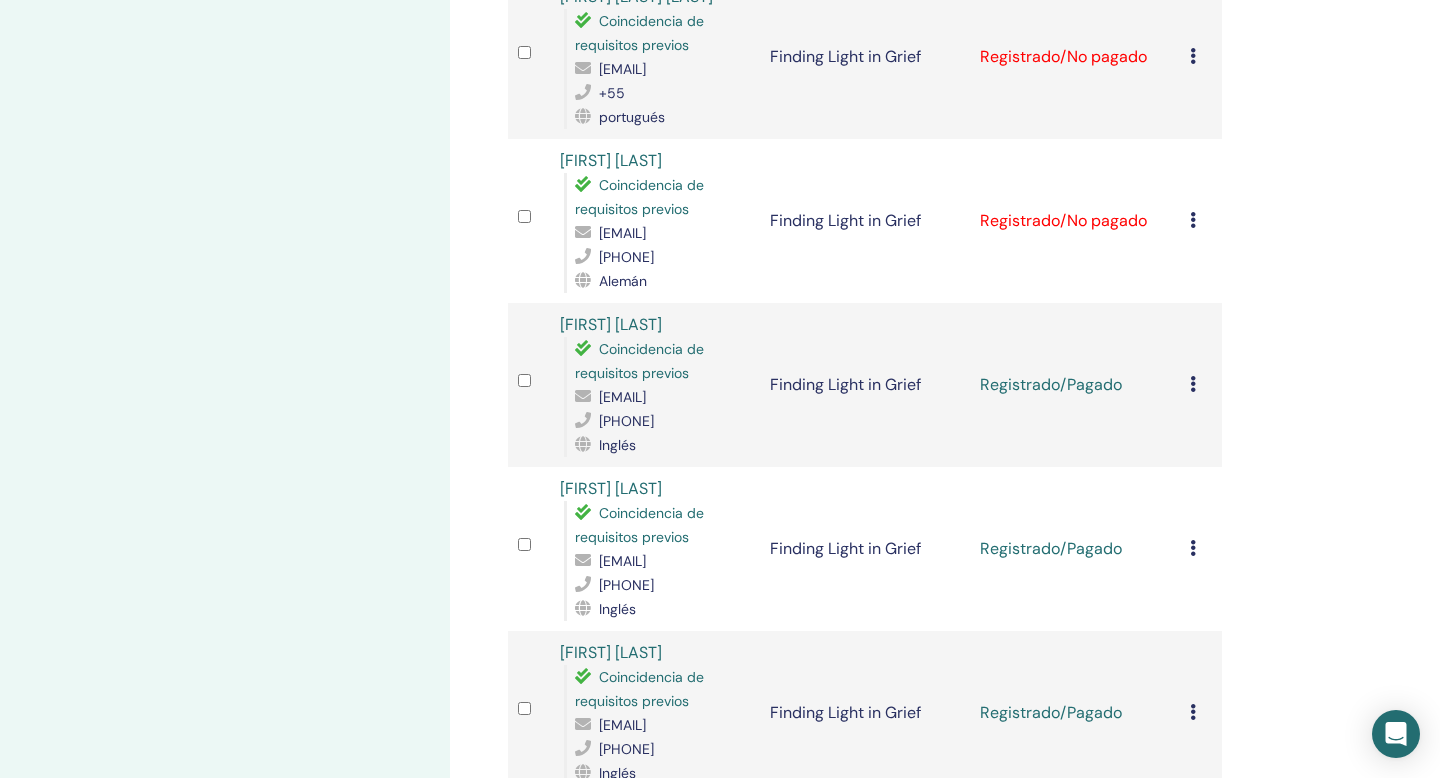 drag, startPoint x: 723, startPoint y: 330, endPoint x: 576, endPoint y: 330, distance: 147 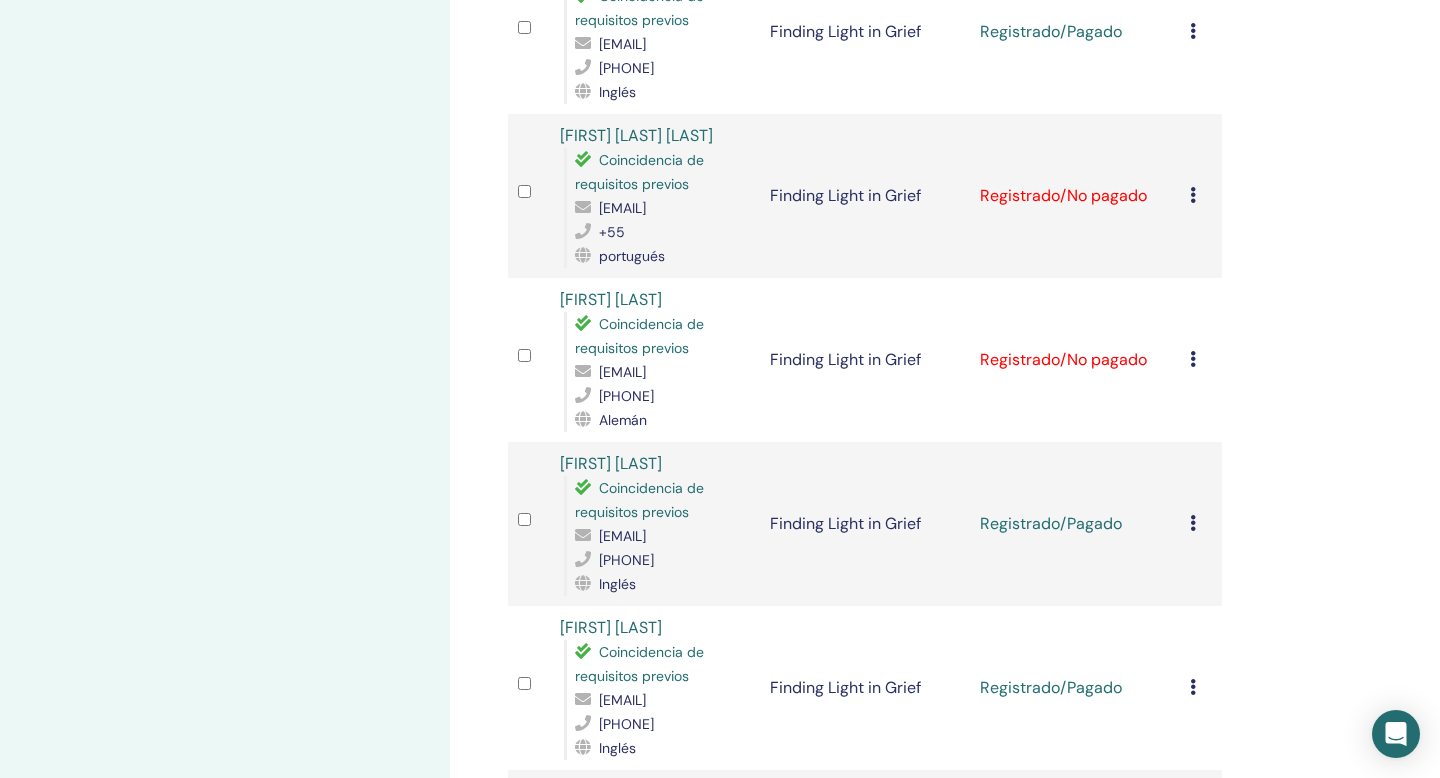 scroll, scrollTop: 684, scrollLeft: 0, axis: vertical 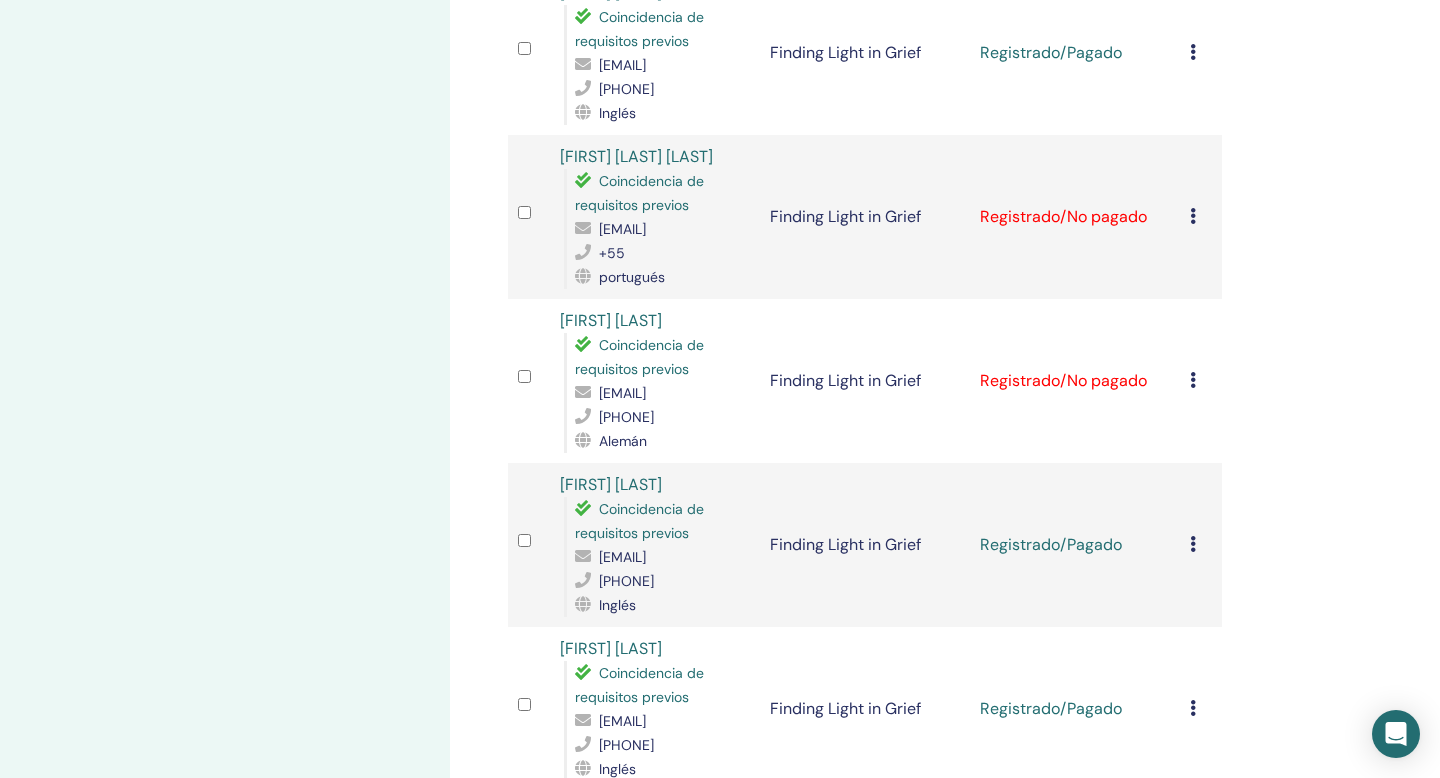 drag, startPoint x: 725, startPoint y: 302, endPoint x: 579, endPoint y: 307, distance: 146.08559 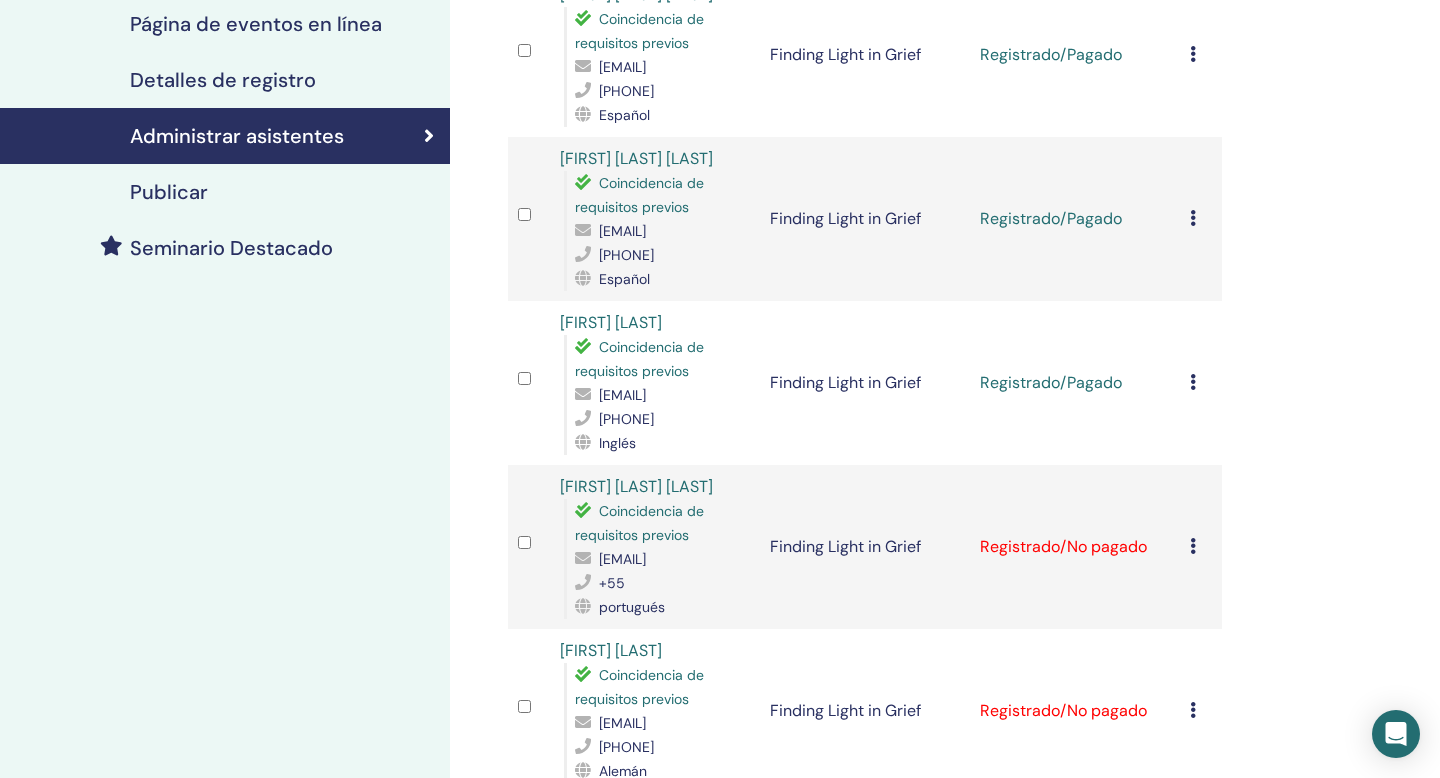 scroll, scrollTop: 0, scrollLeft: 0, axis: both 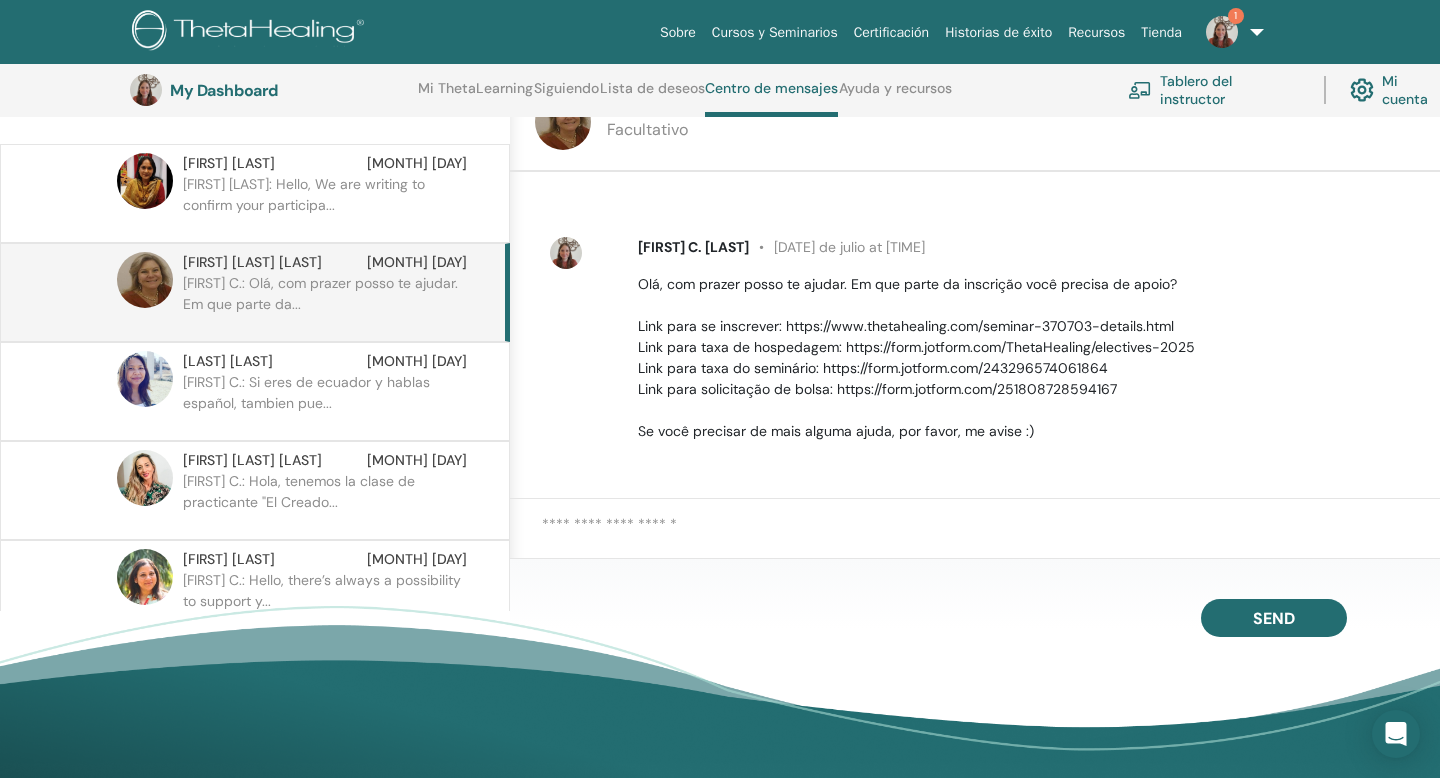 click at bounding box center (991, 537) 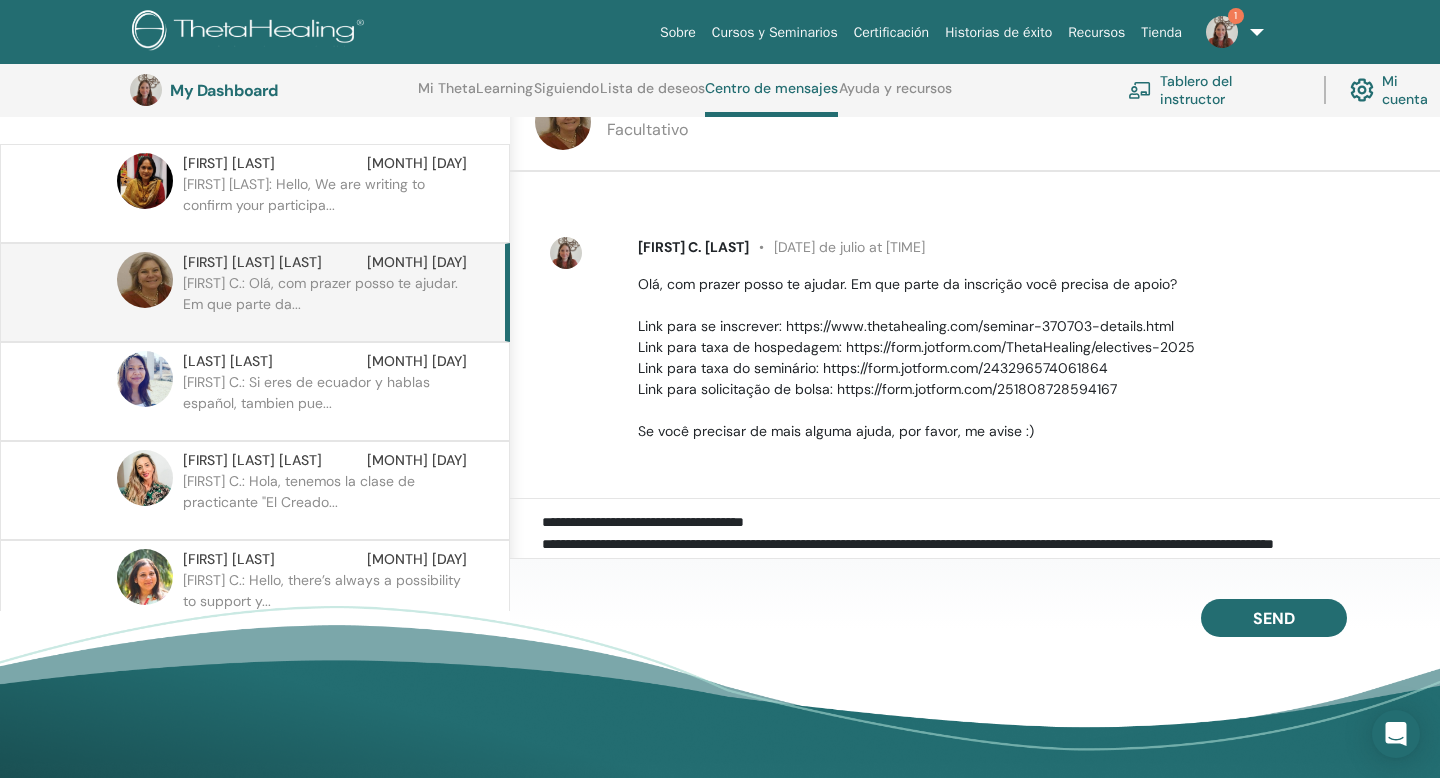 scroll, scrollTop: 161, scrollLeft: 0, axis: vertical 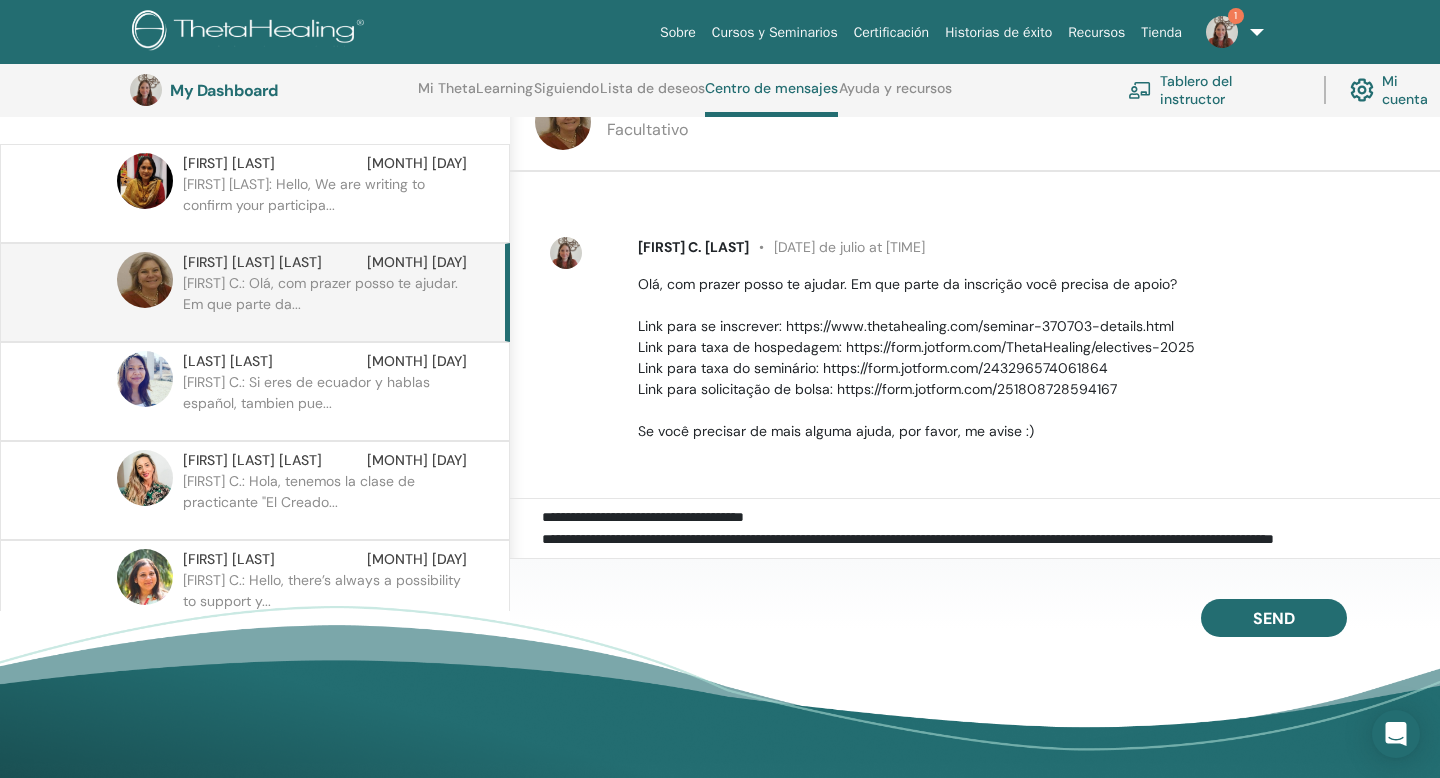 click on "**********" at bounding box center [991, 537] 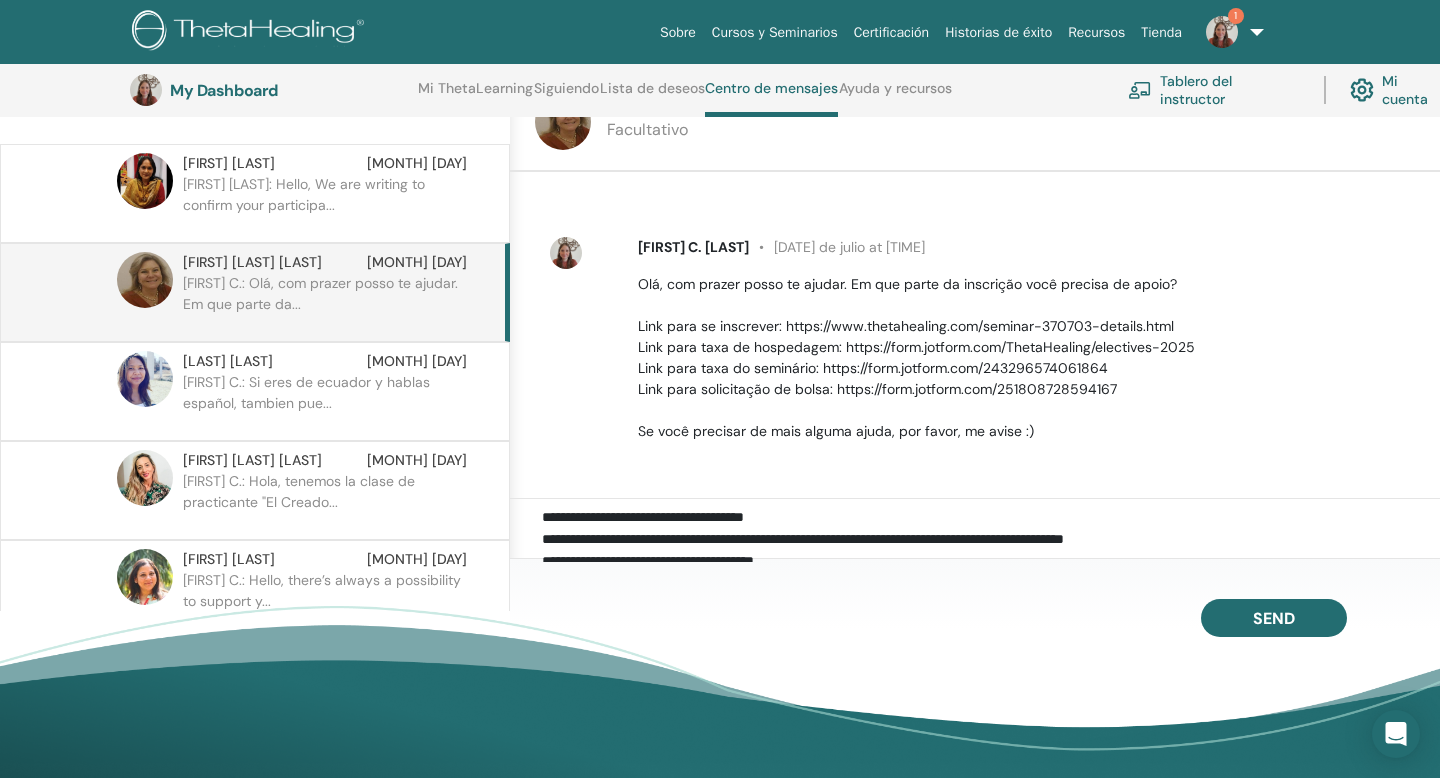 scroll, scrollTop: 199, scrollLeft: 0, axis: vertical 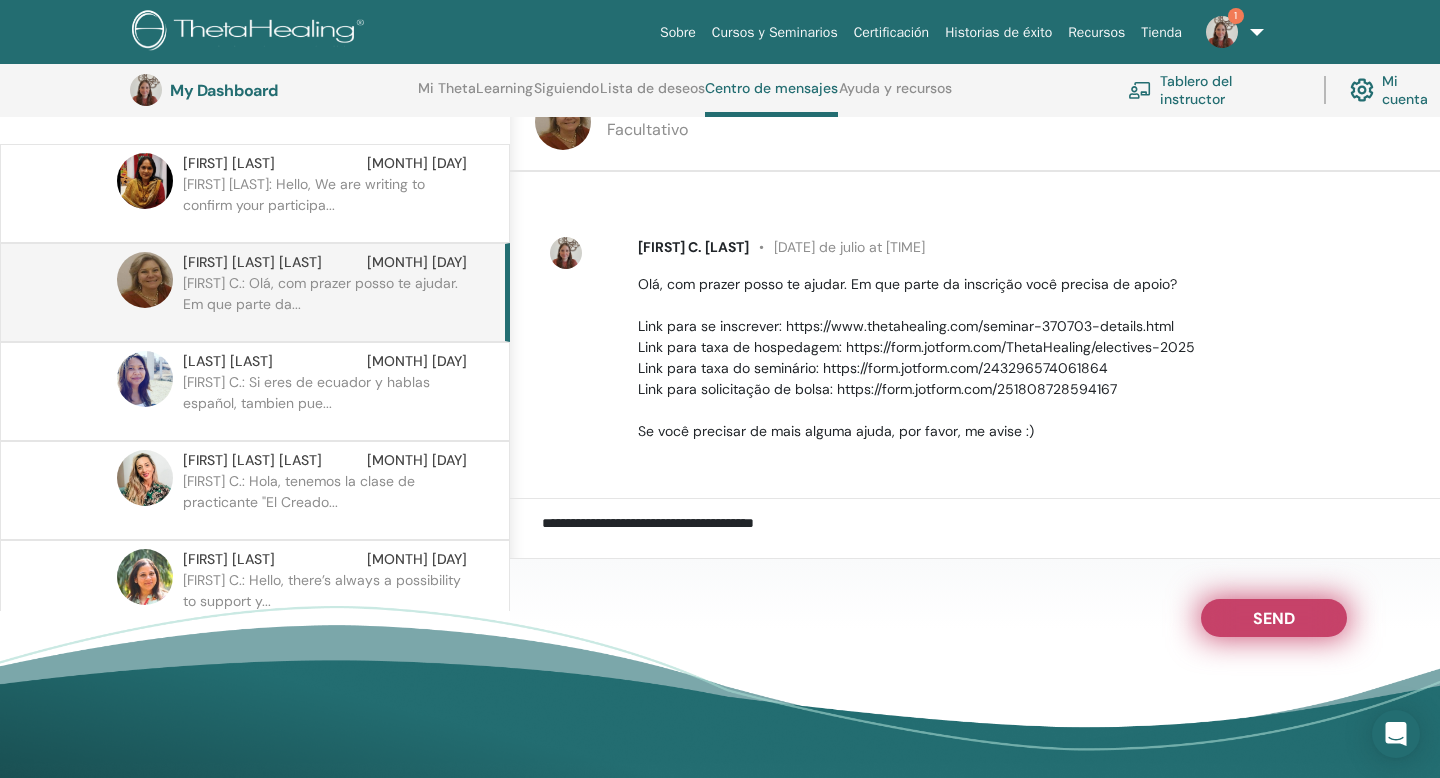 type on "**********" 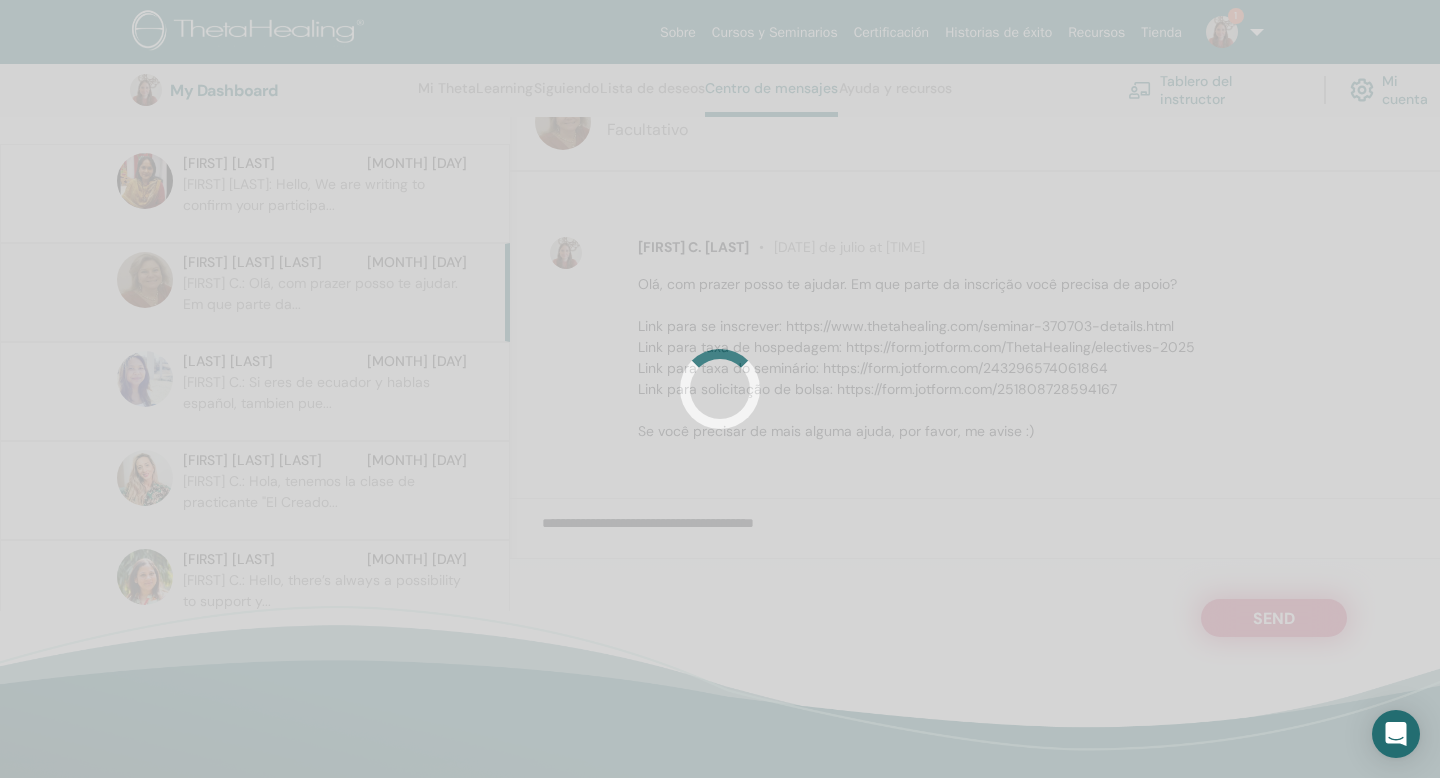 type 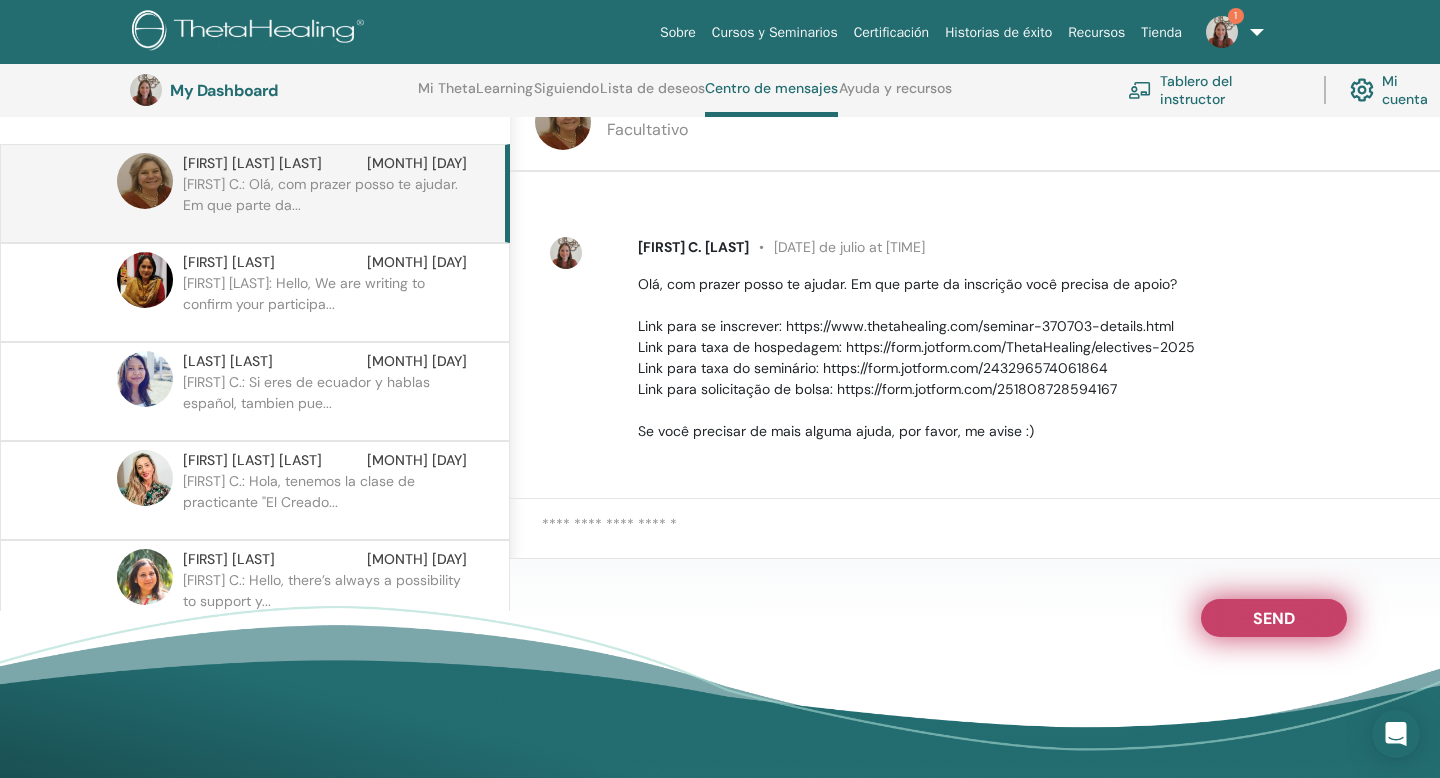 scroll, scrollTop: 231, scrollLeft: 8, axis: both 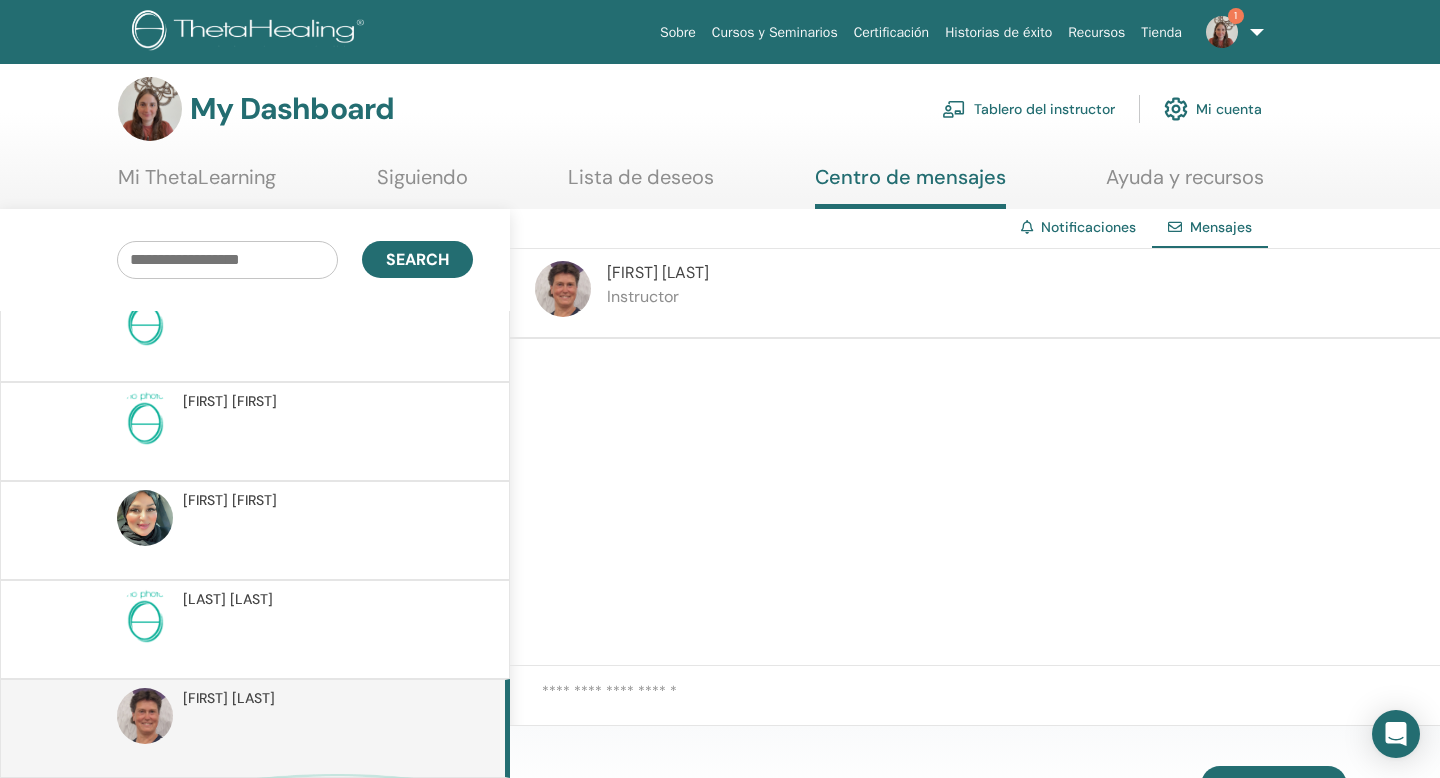 click at bounding box center (991, 704) 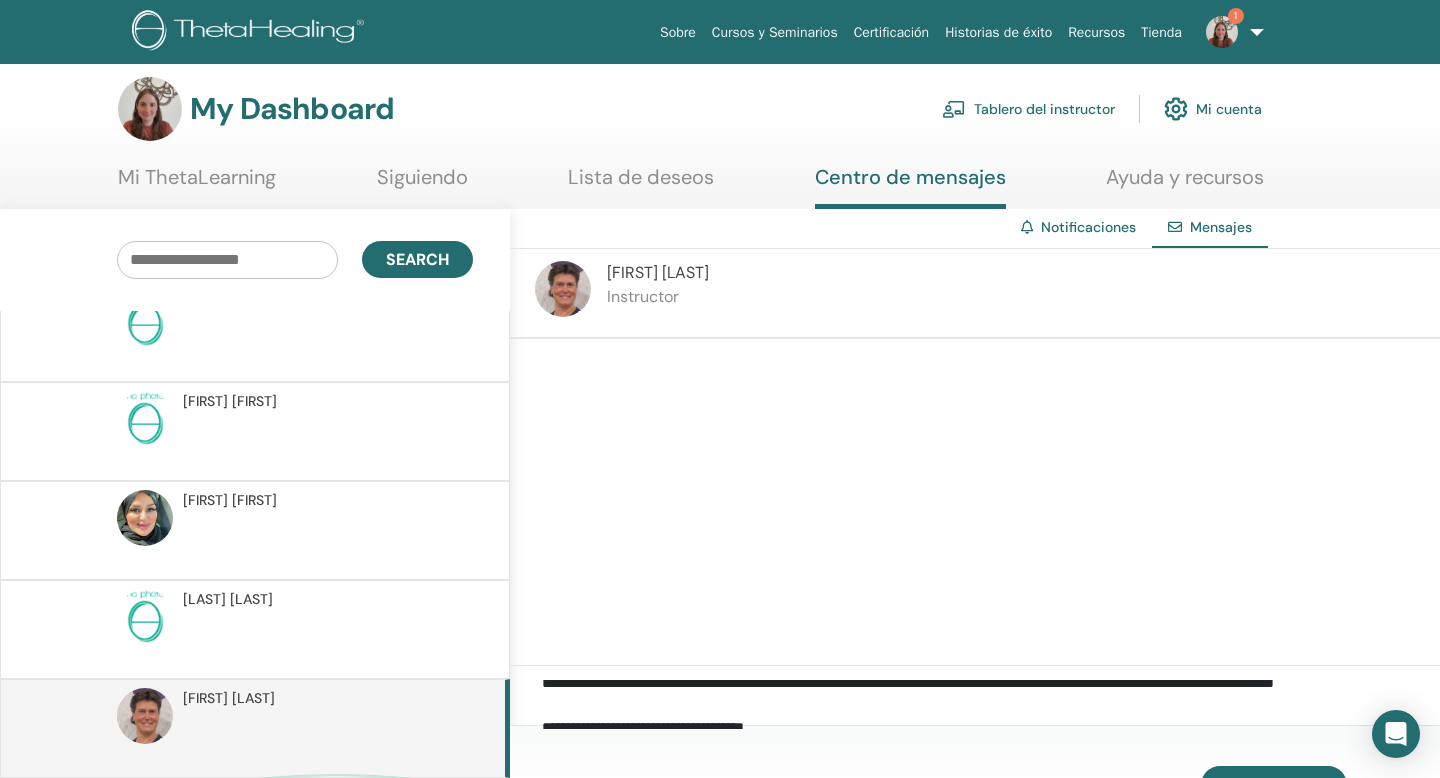 scroll, scrollTop: 177, scrollLeft: 0, axis: vertical 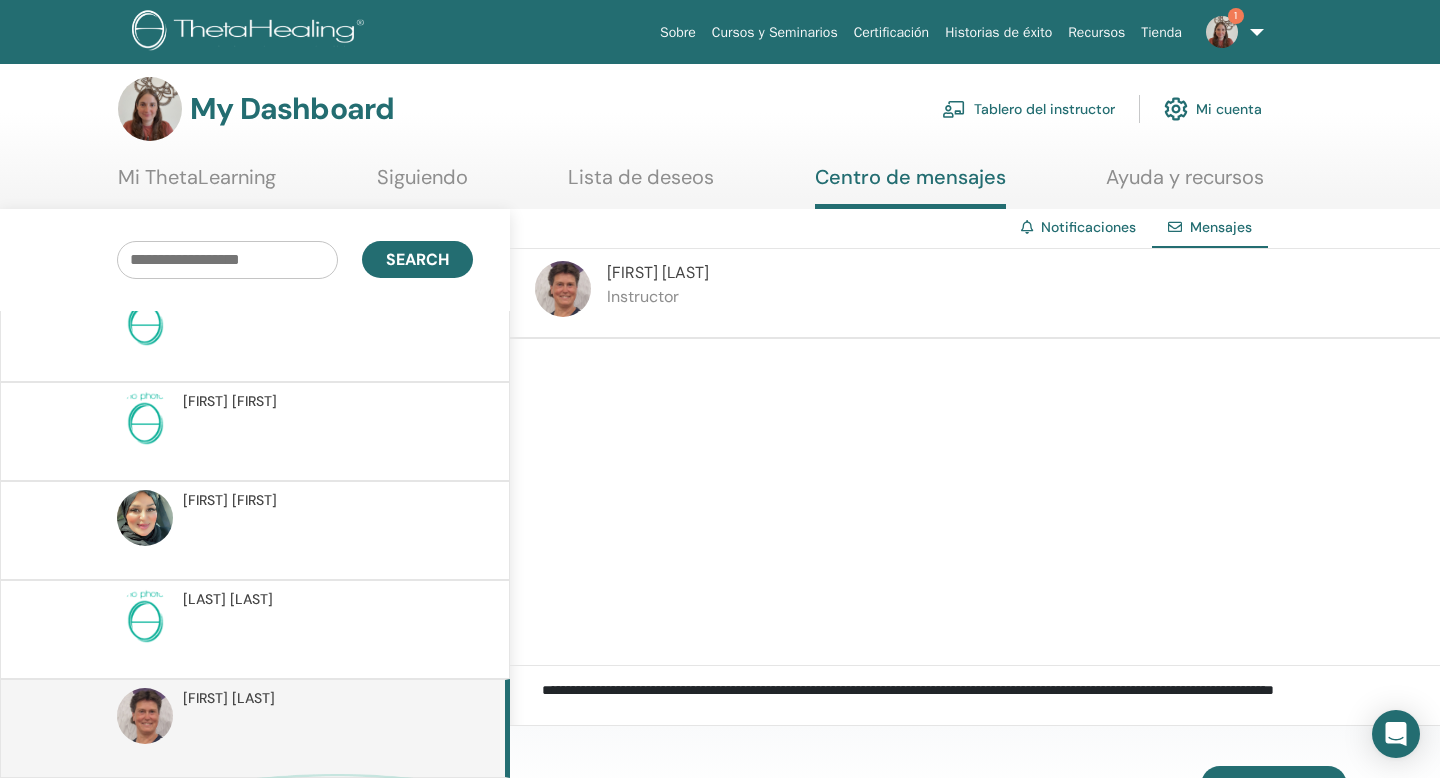 click on "**********" at bounding box center (991, 704) 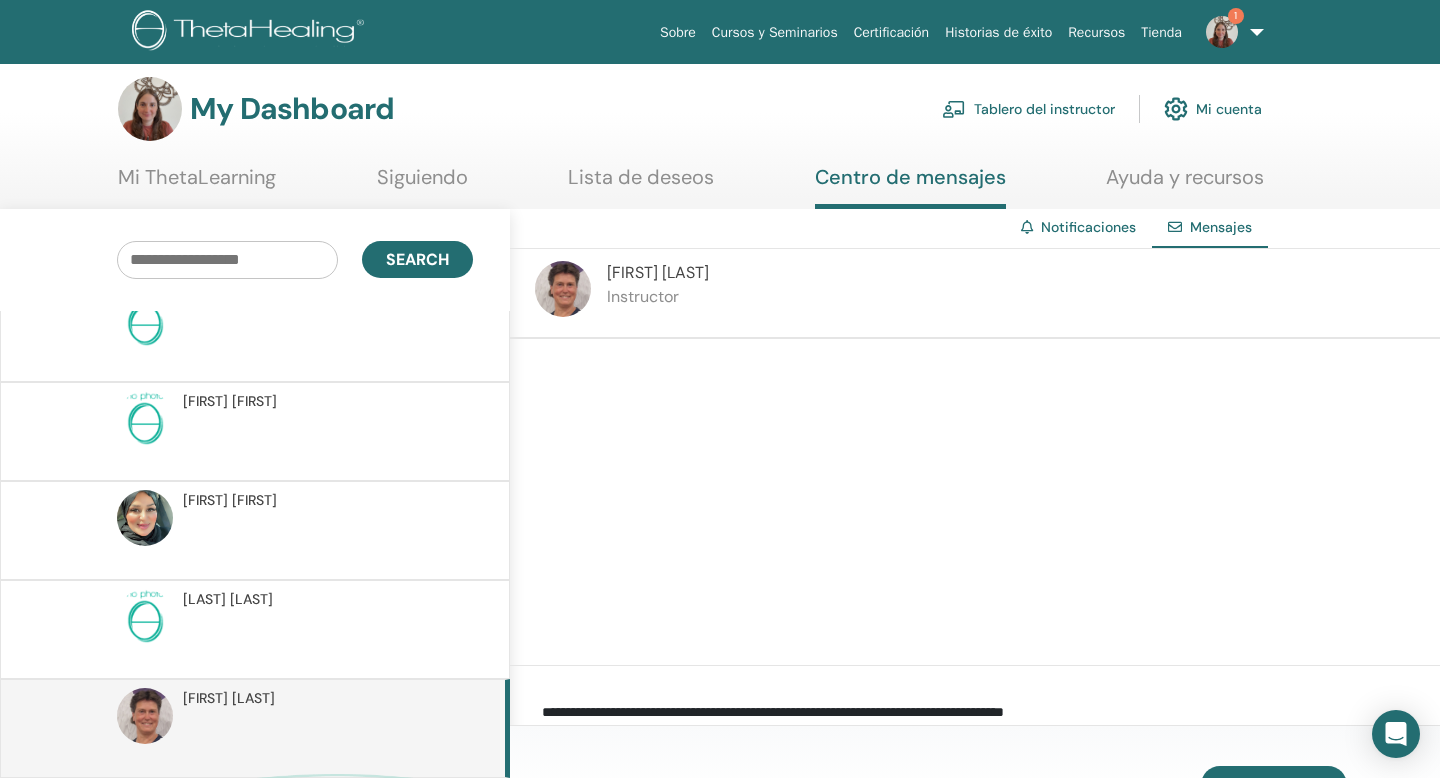 scroll, scrollTop: 0, scrollLeft: 0, axis: both 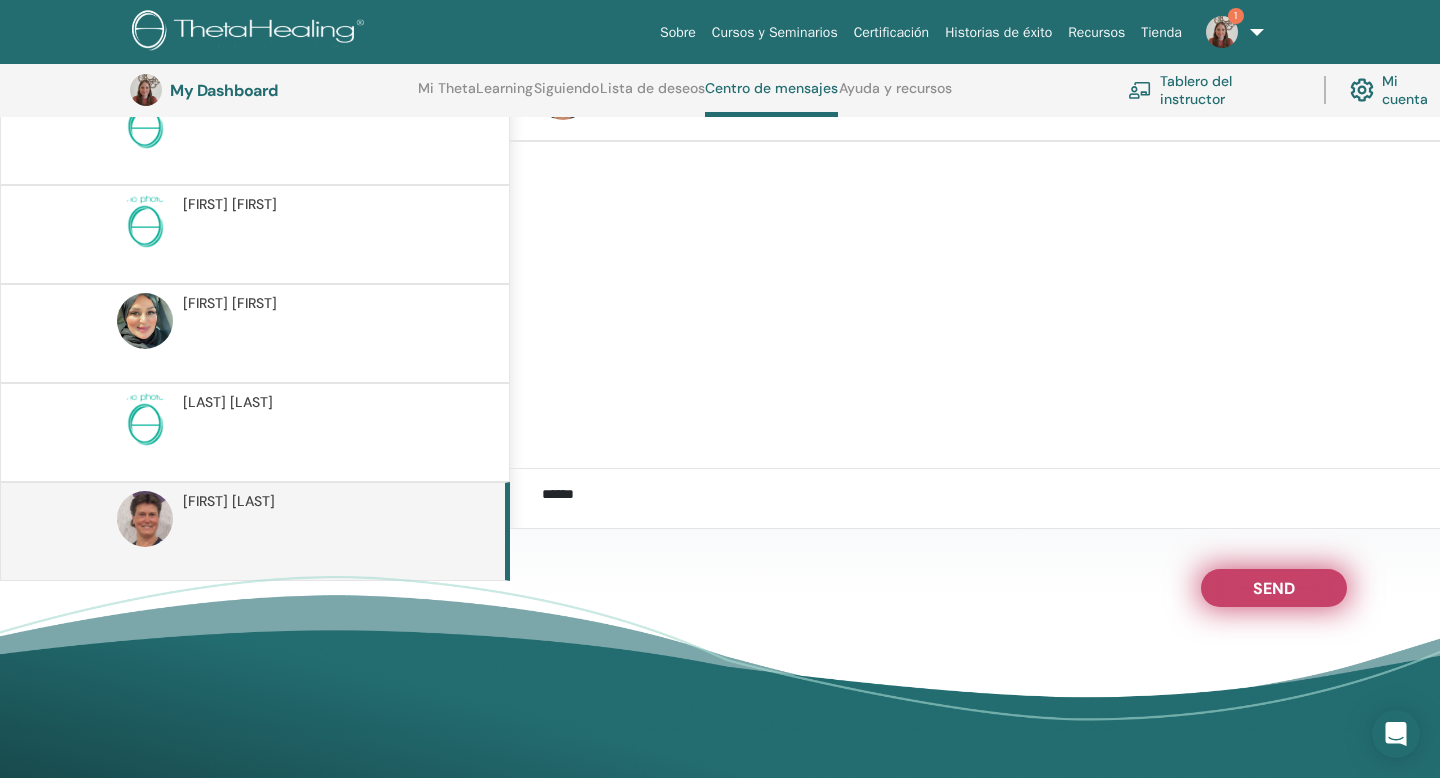 type on "**********" 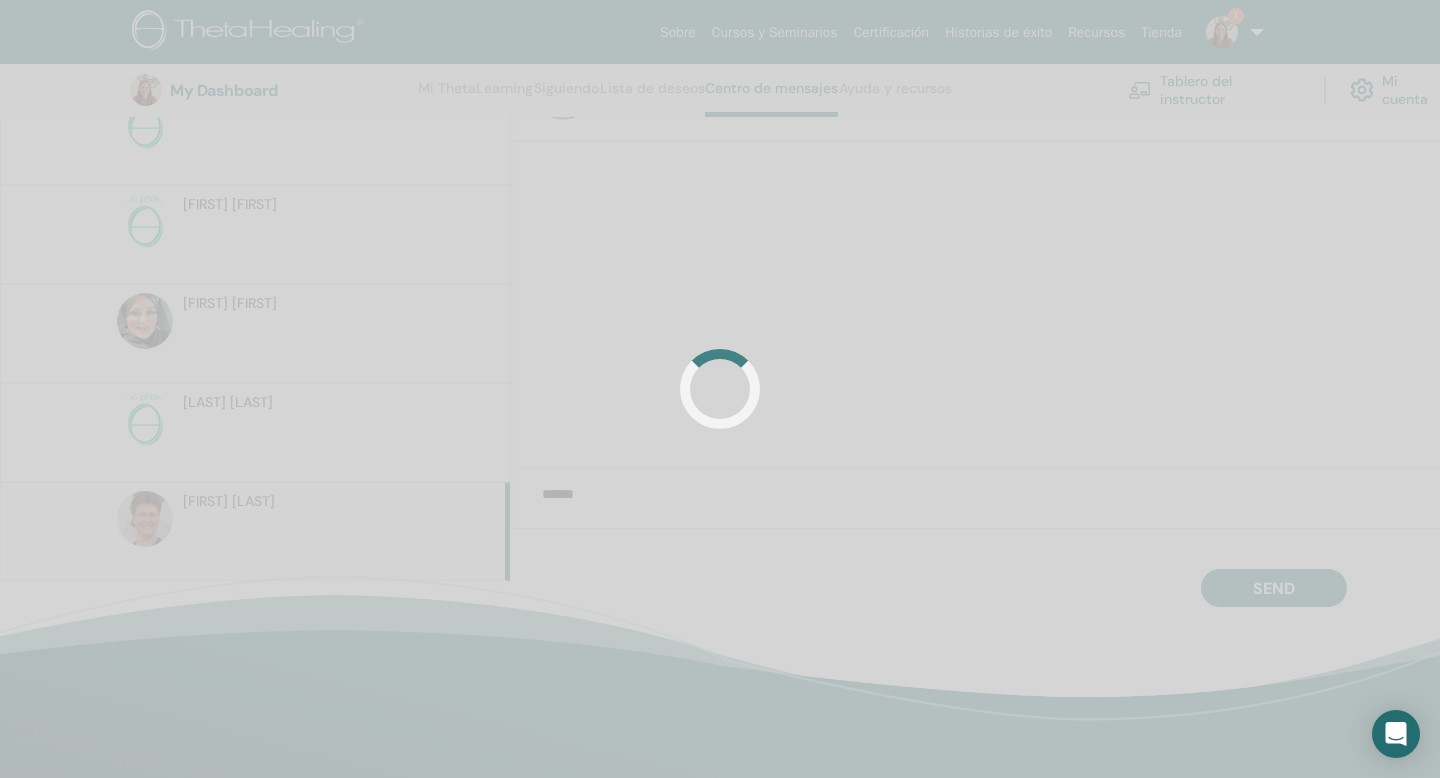 type 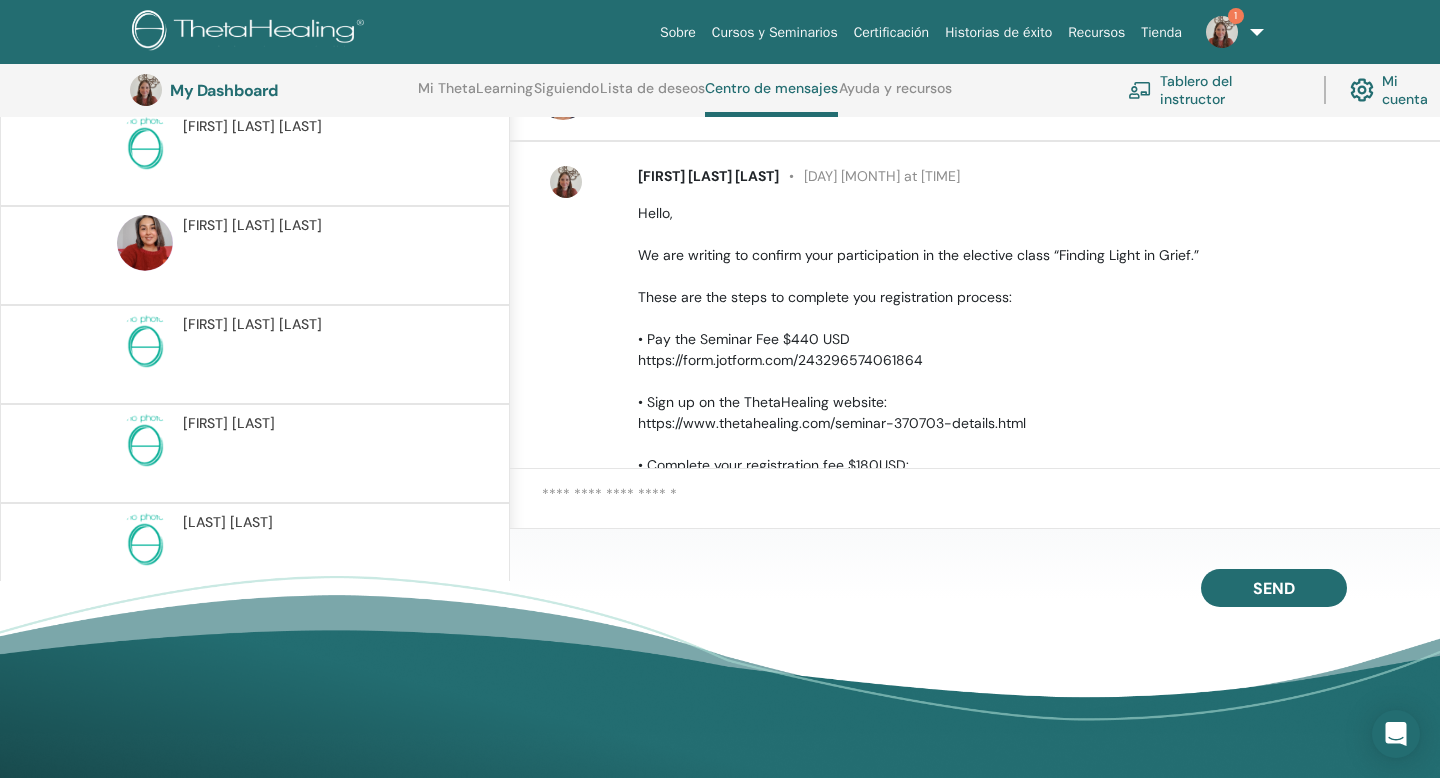 scroll, scrollTop: 261, scrollLeft: 7, axis: both 